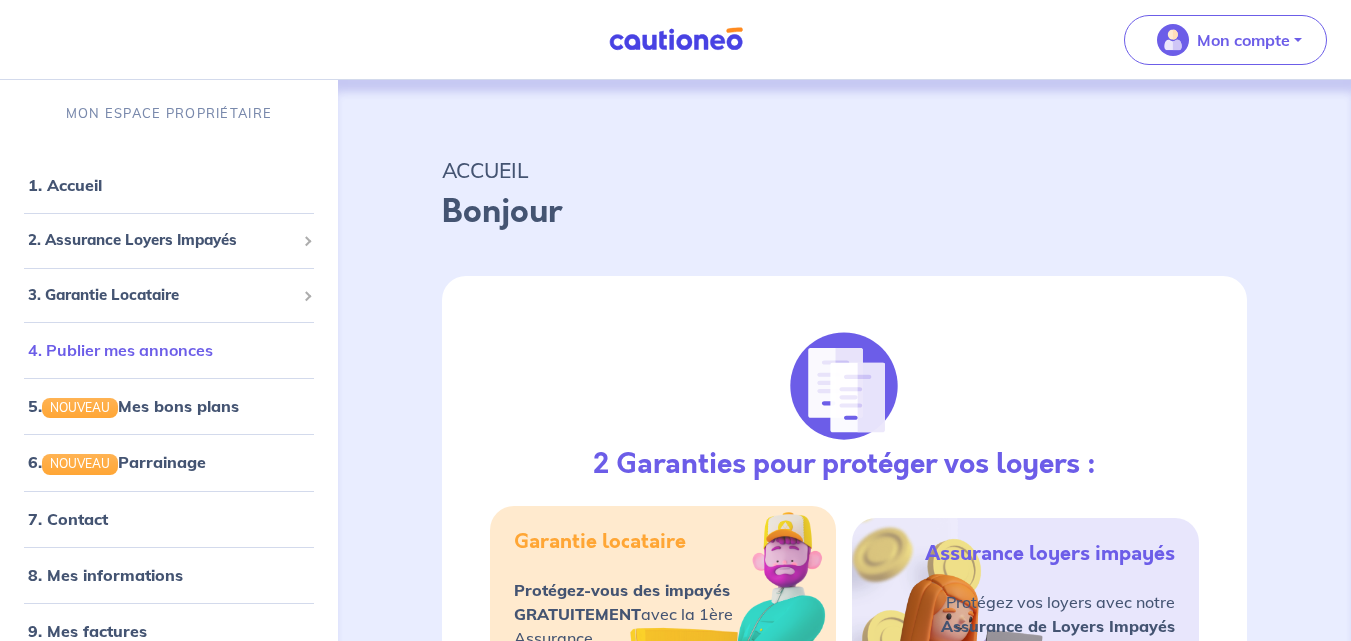 scroll, scrollTop: 0, scrollLeft: 0, axis: both 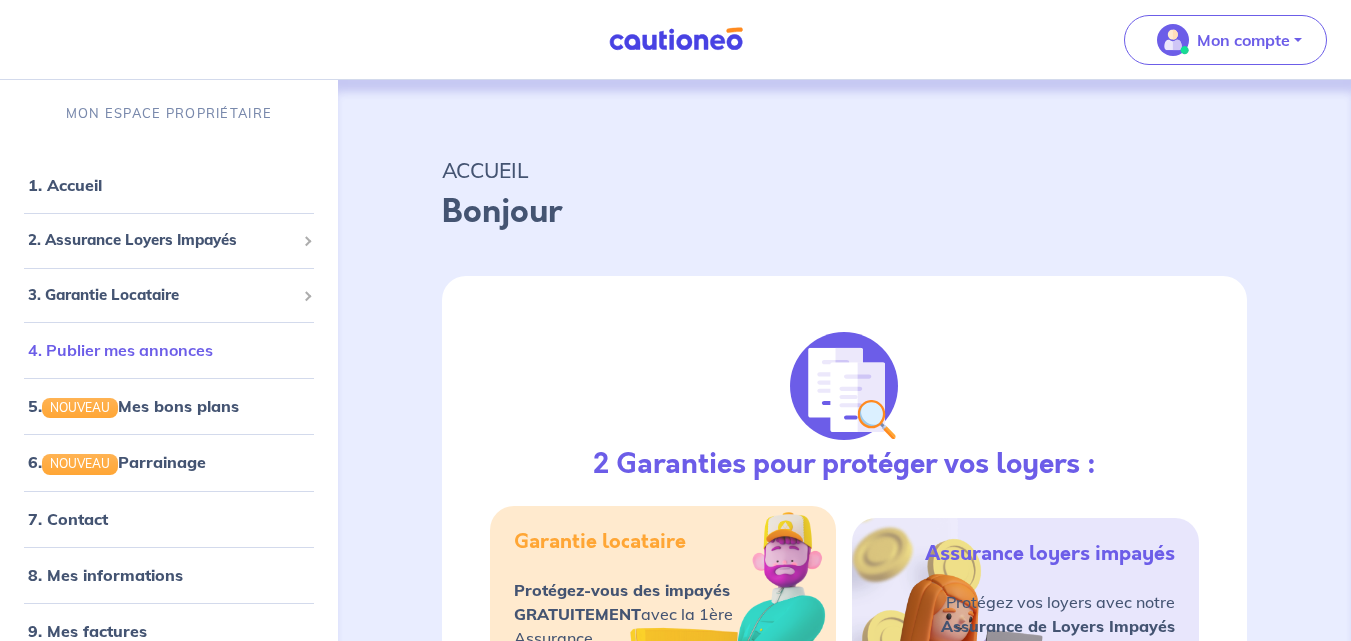 select on "FR" 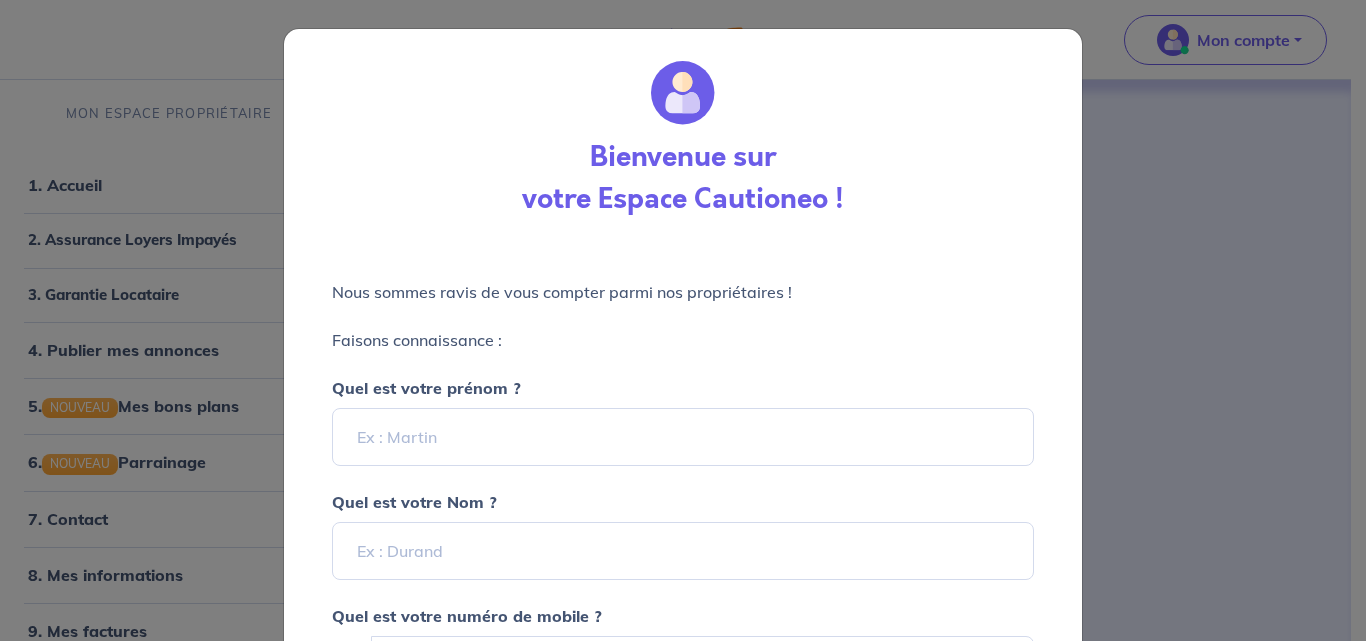 click on "Faisons connaissance :" at bounding box center (683, 340) 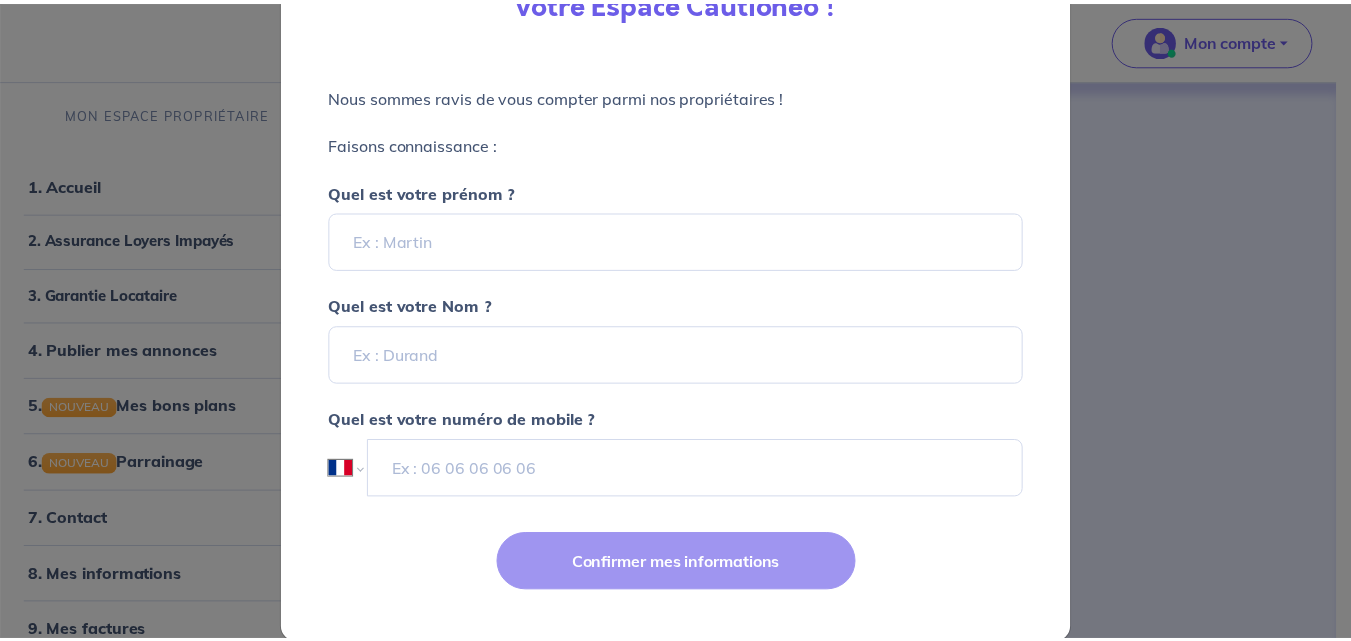 scroll, scrollTop: 200, scrollLeft: 0, axis: vertical 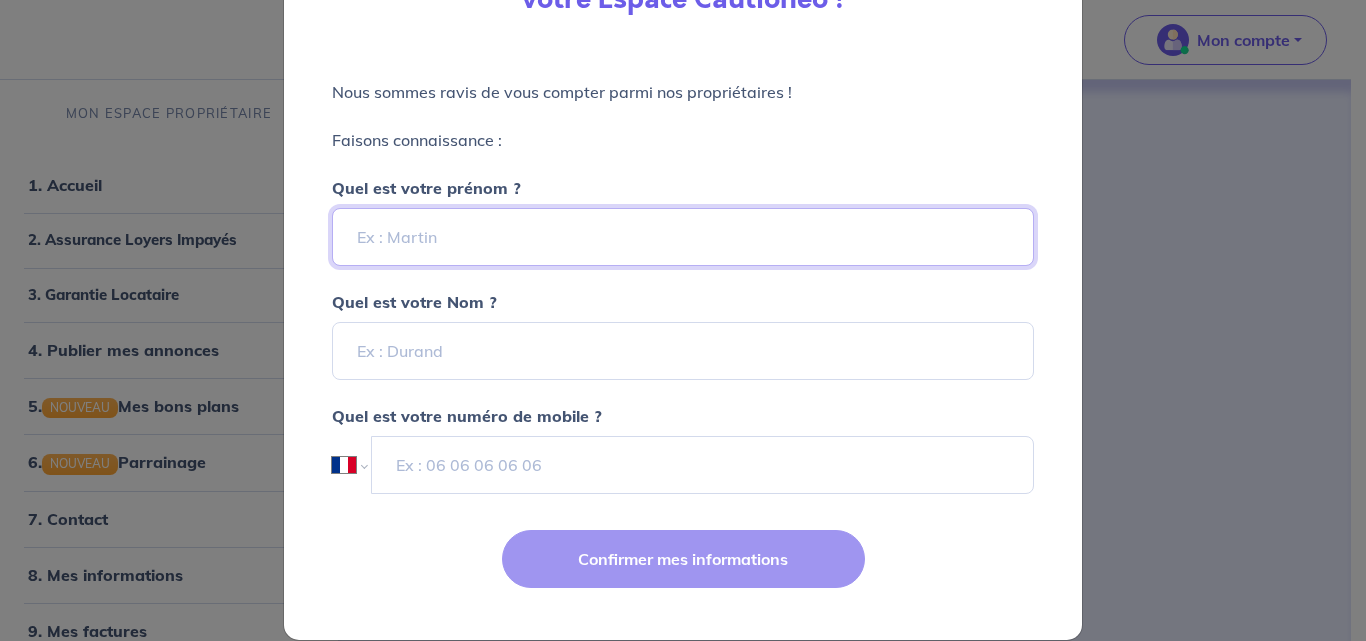 click on "Quel est votre prénom ?" at bounding box center [683, 237] 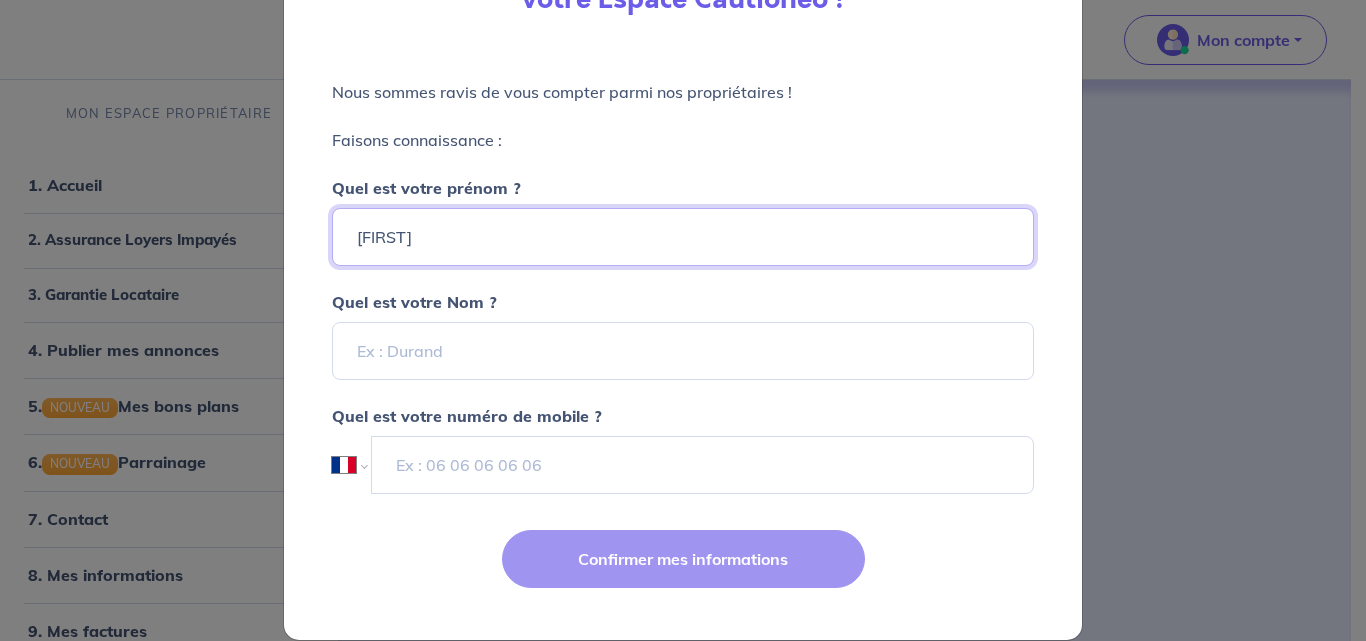 type on "[FIRST]" 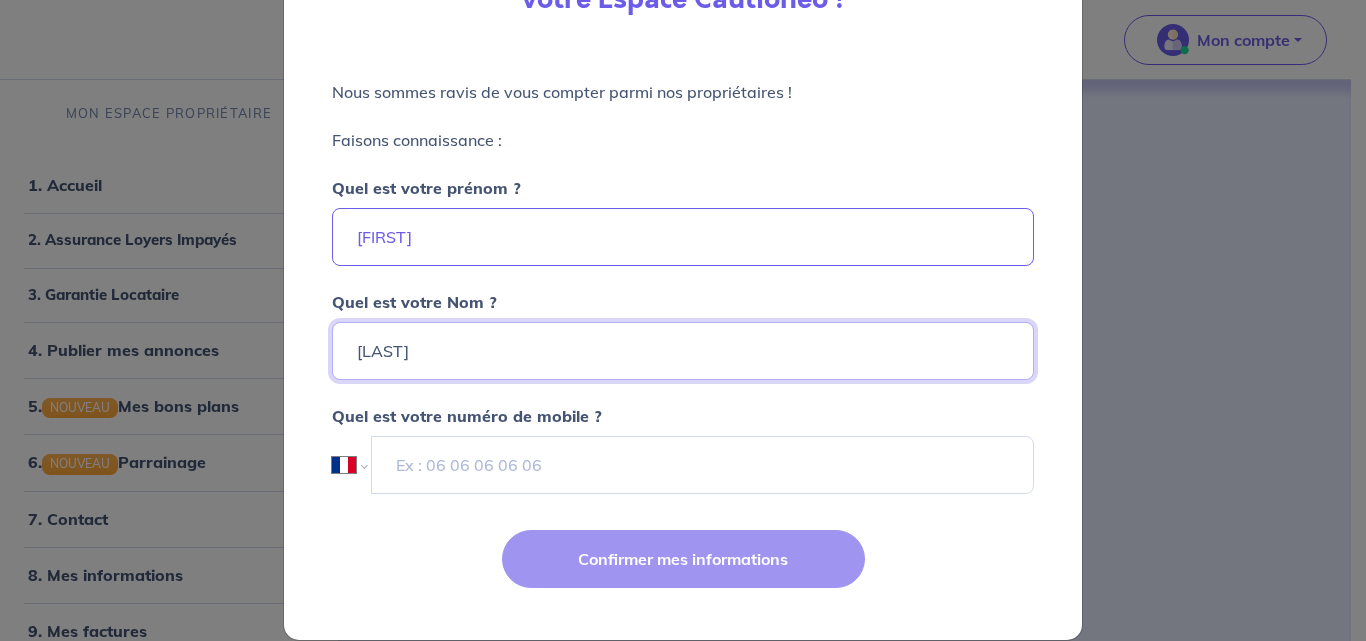 type on "[LAST]" 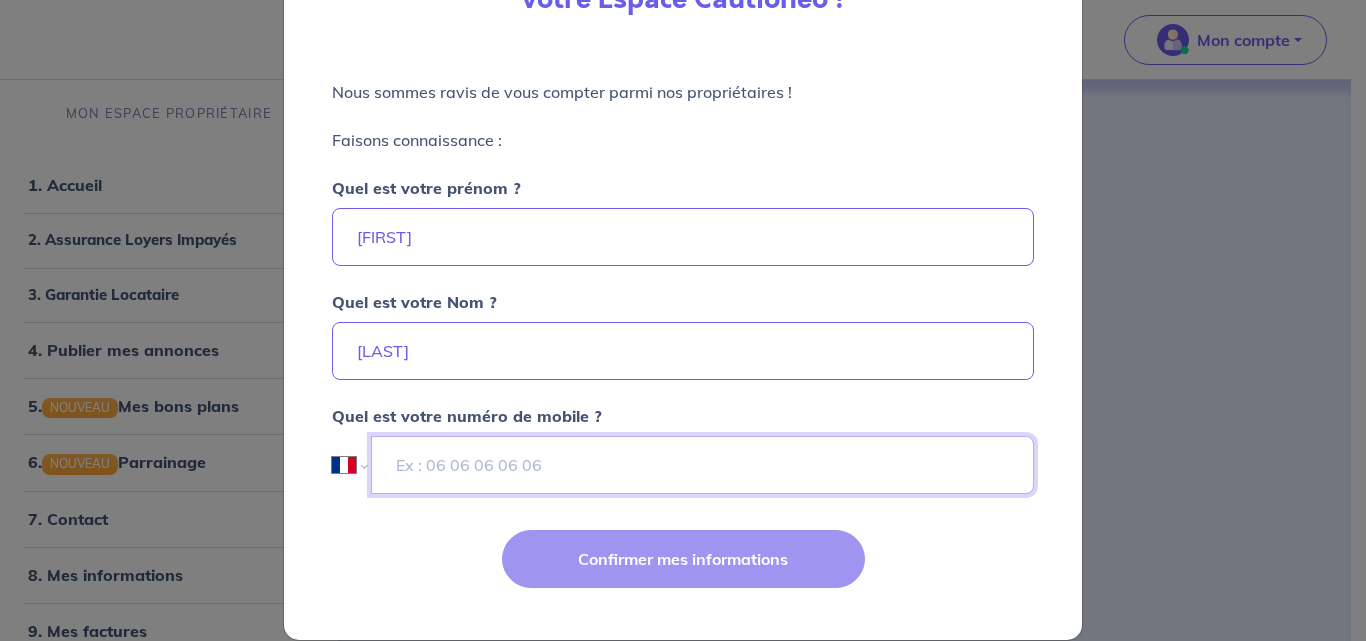 click at bounding box center (702, 465) 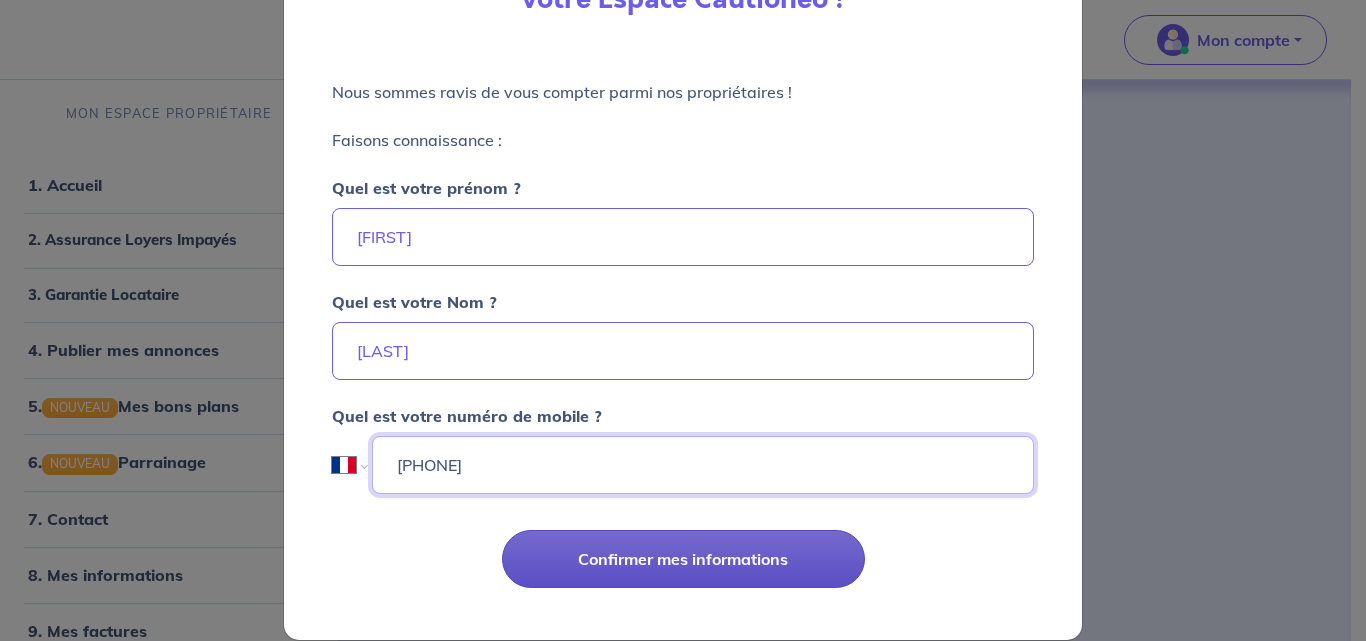 type on "[PHONE]" 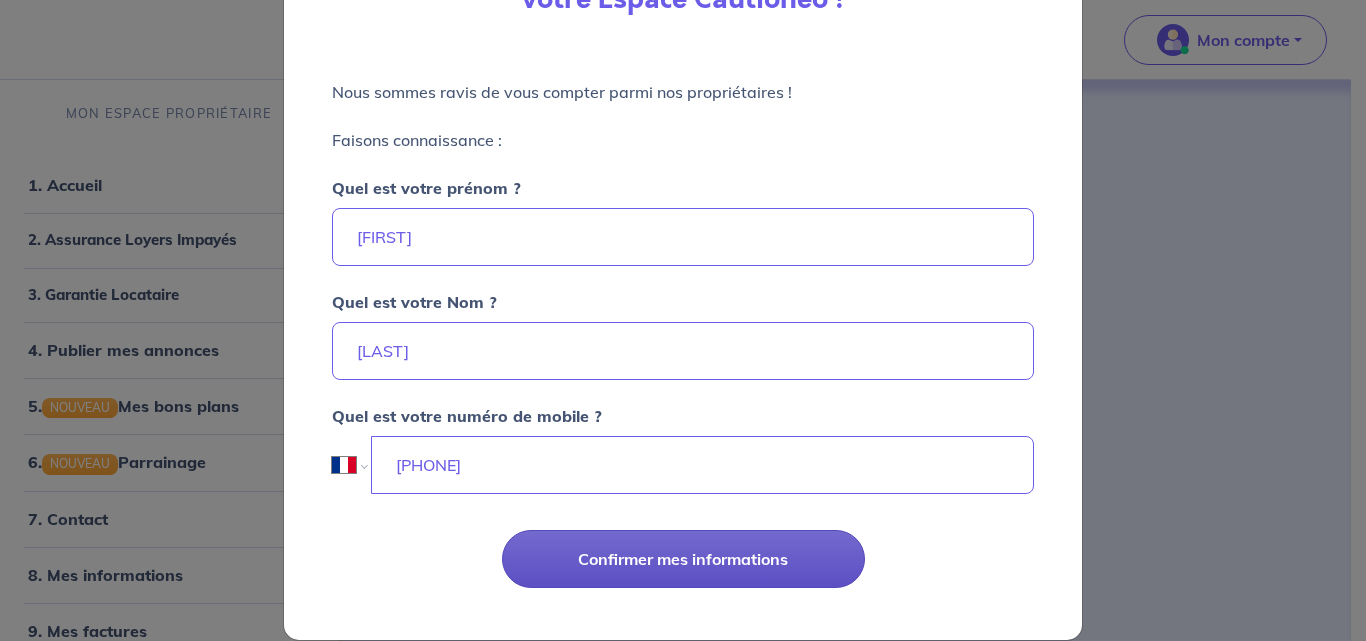click on "Confirmer mes informations" at bounding box center [683, 559] 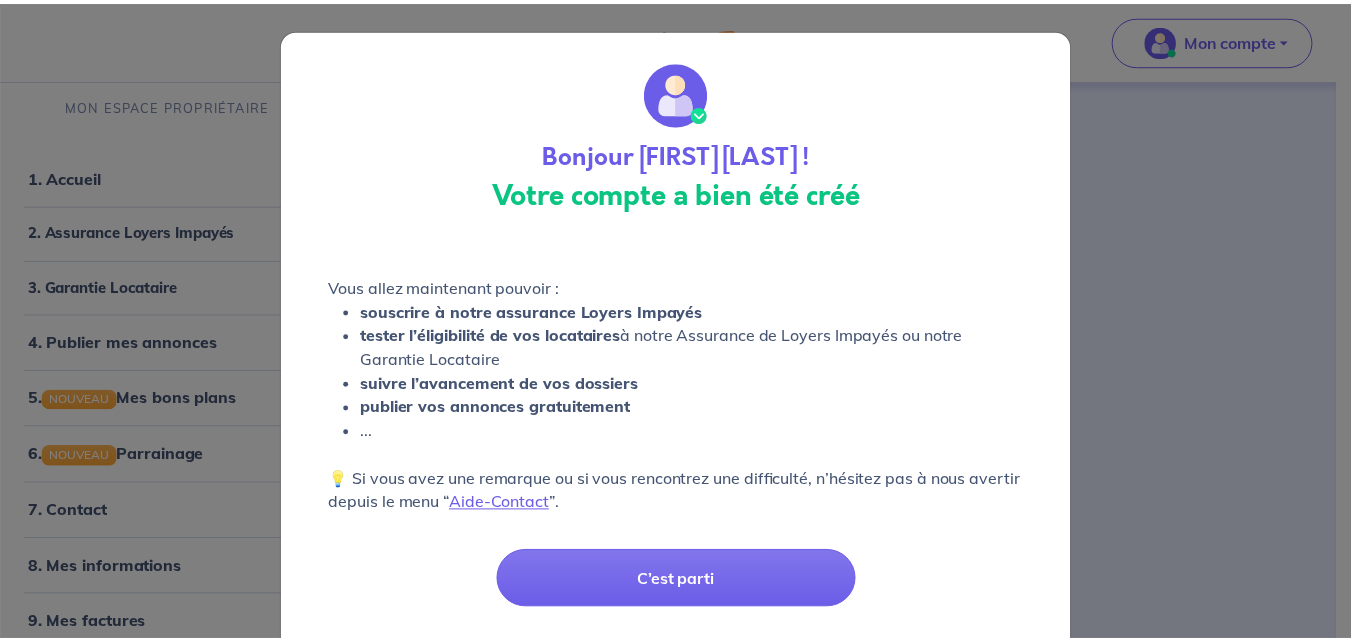 scroll, scrollTop: 0, scrollLeft: 0, axis: both 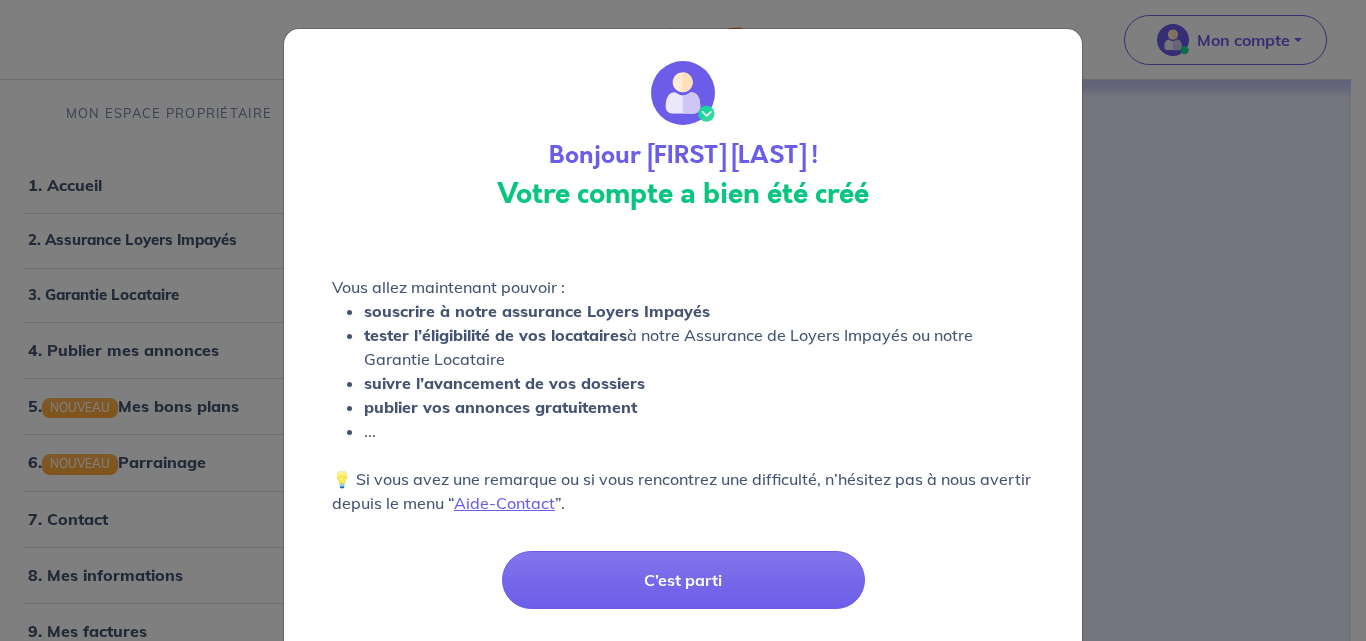 click on "C’est parti" at bounding box center (683, 596) 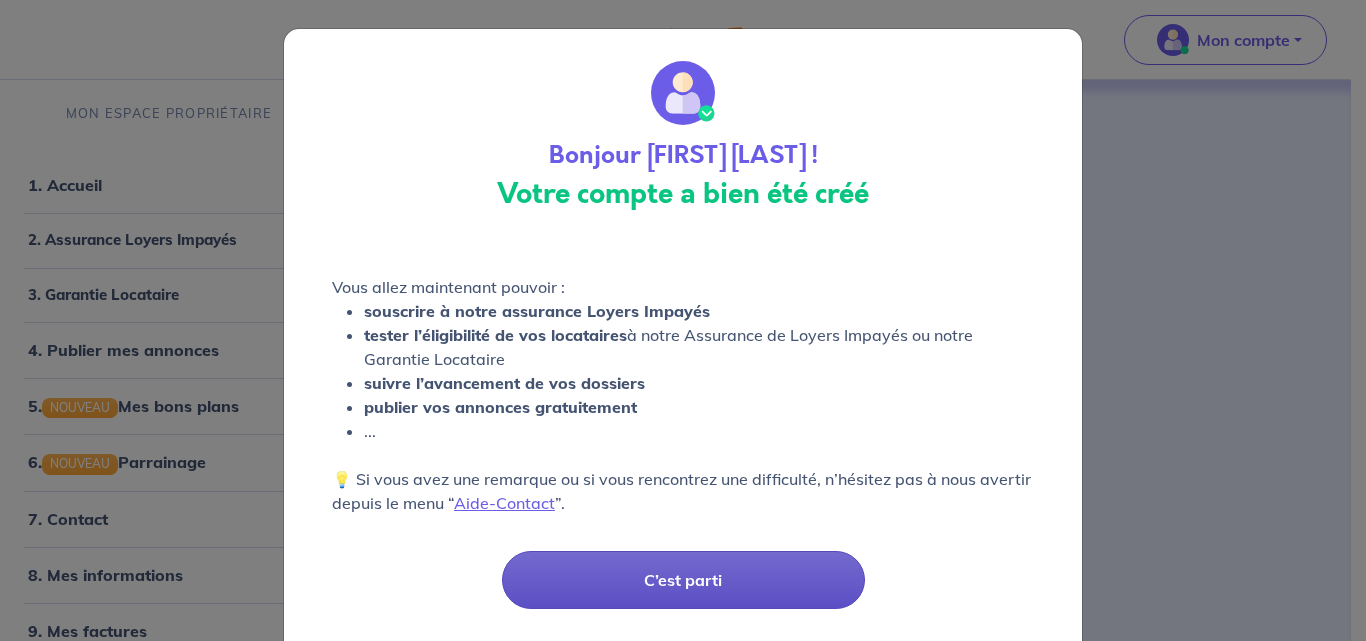 click on "C’est parti" at bounding box center (683, 580) 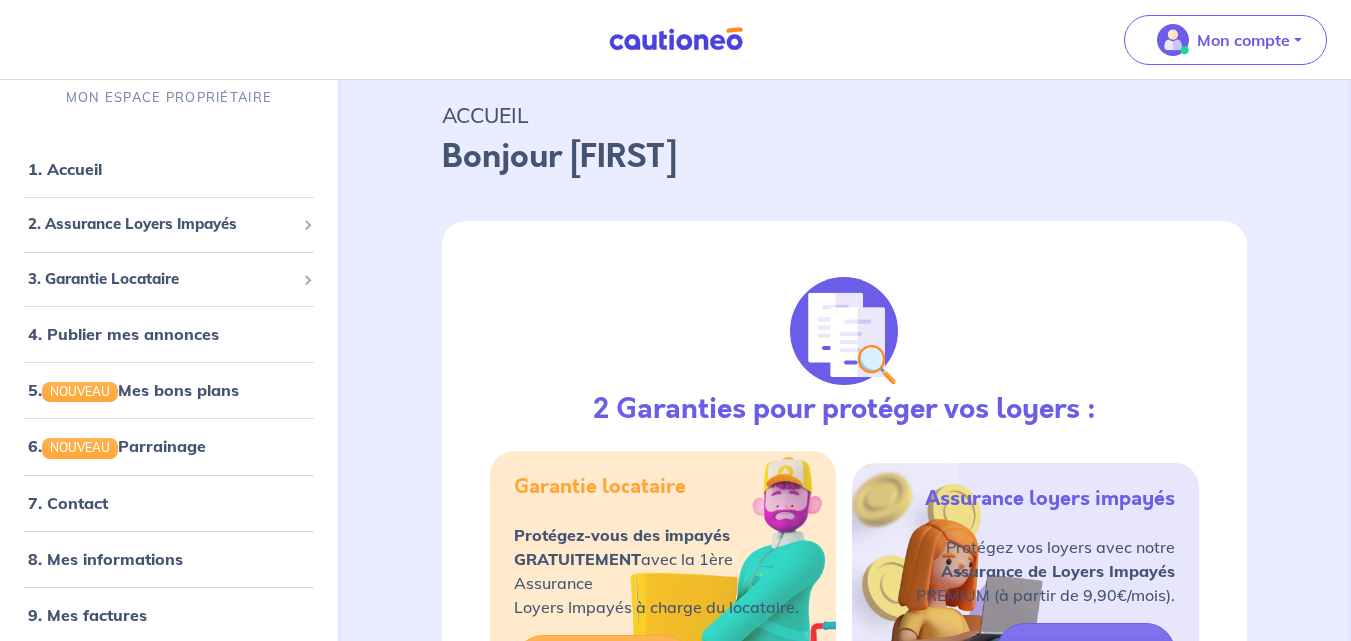 scroll, scrollTop: 0, scrollLeft: 0, axis: both 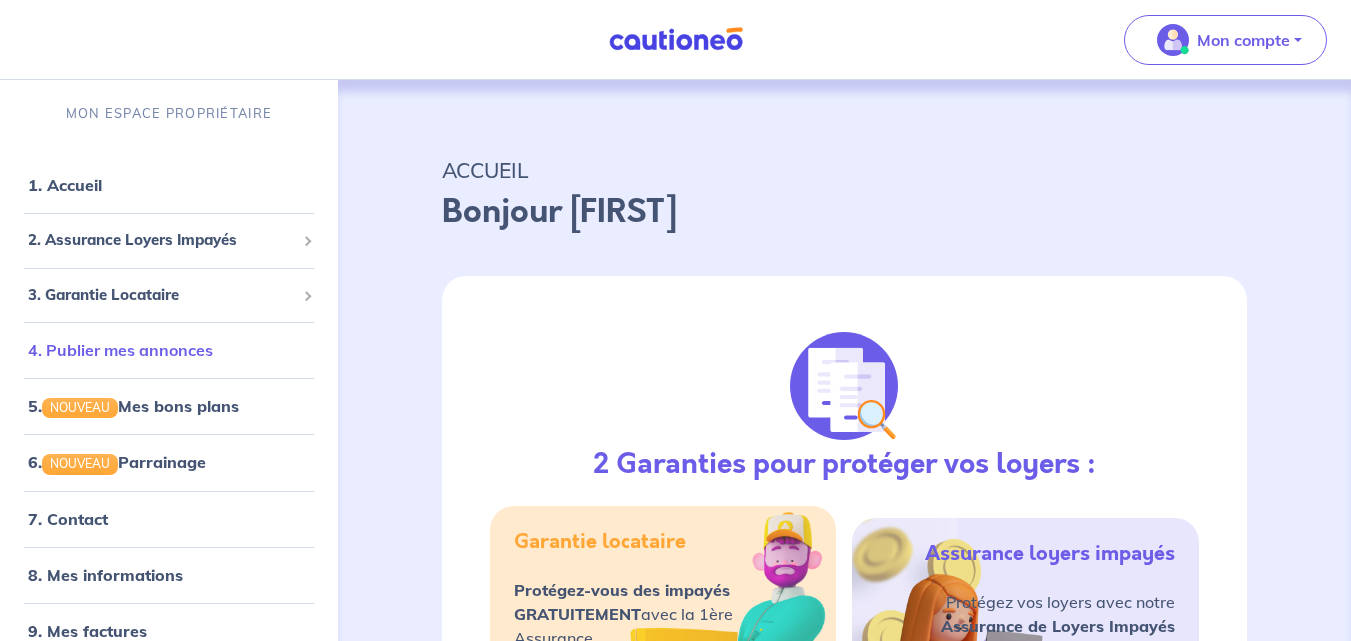 click on "4. Publier mes annonces" at bounding box center [120, 350] 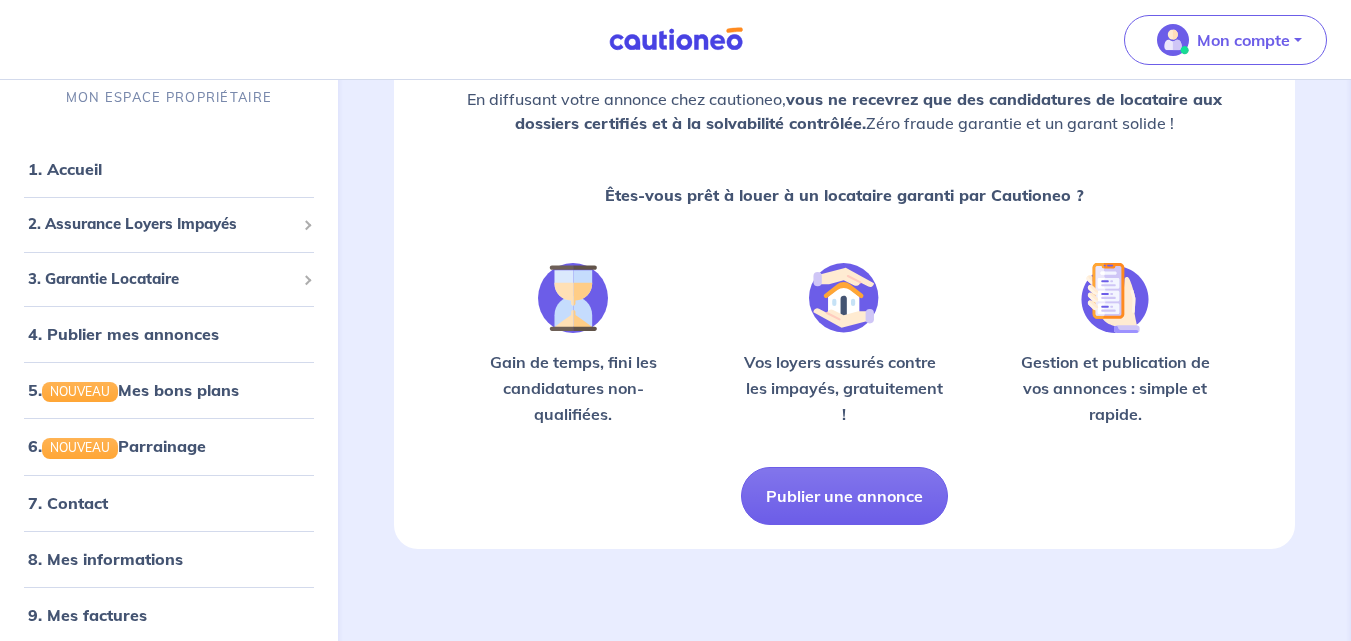 scroll, scrollTop: 200, scrollLeft: 0, axis: vertical 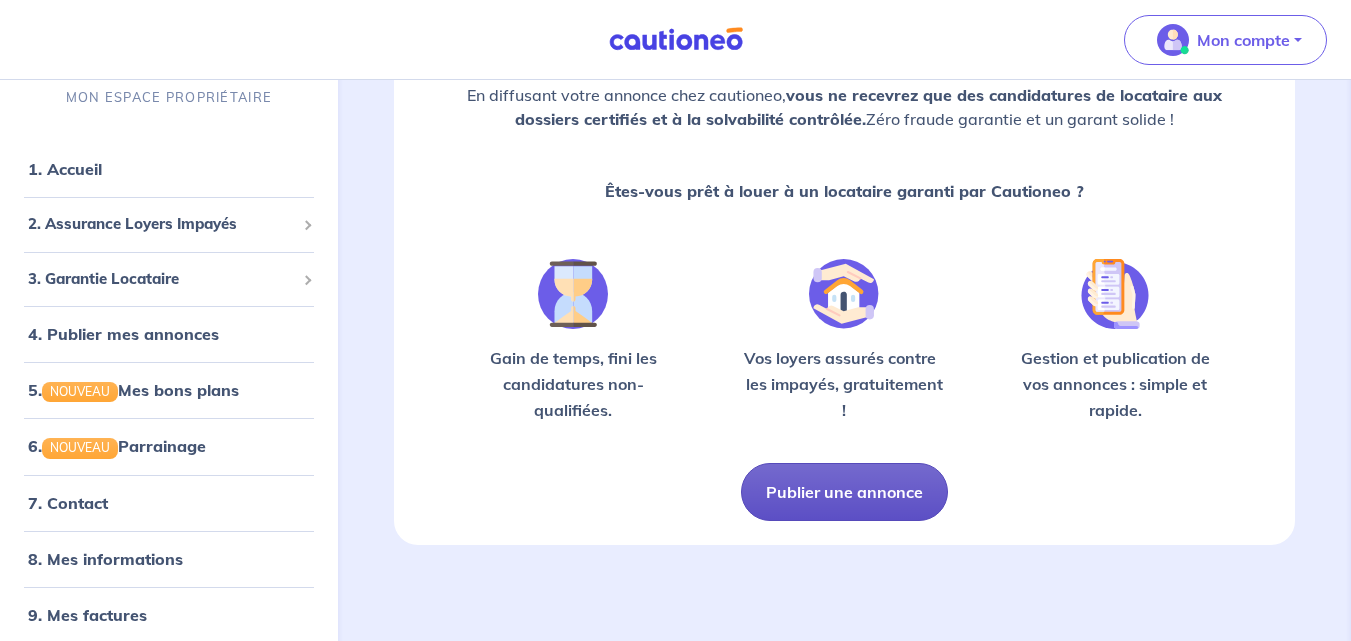 click on "Publier une annonce" at bounding box center [844, 492] 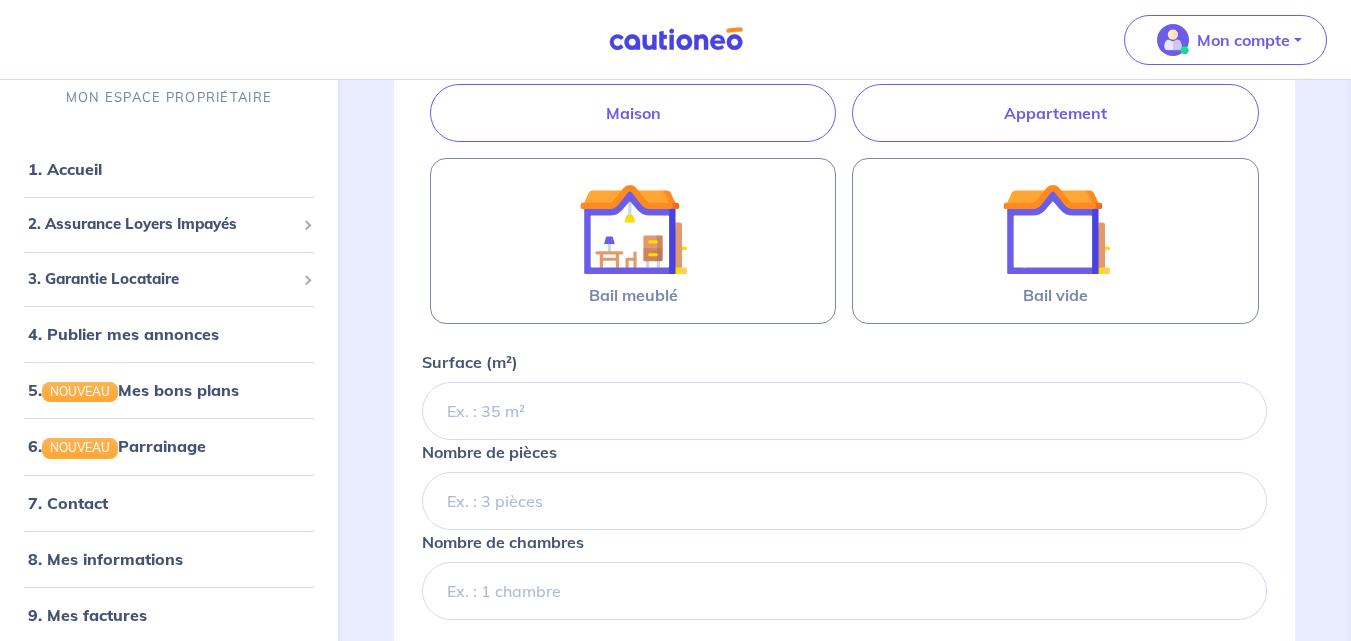 scroll, scrollTop: 100, scrollLeft: 0, axis: vertical 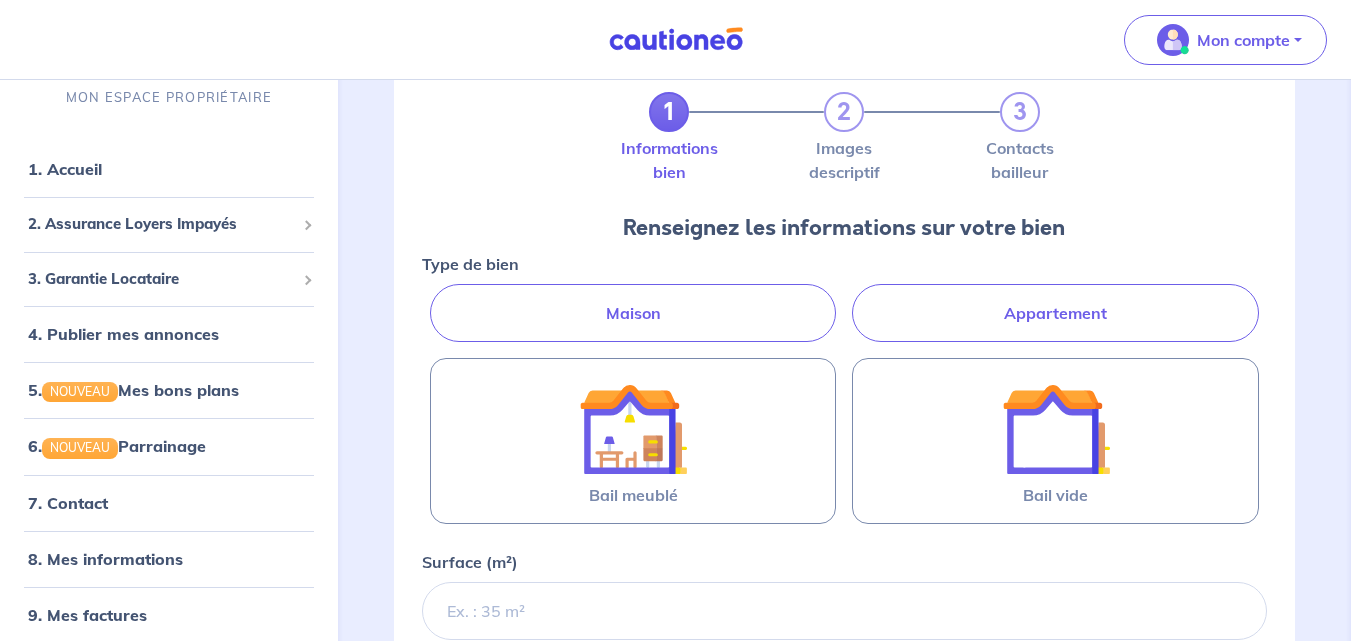 click on "Appartement" at bounding box center [1055, 313] 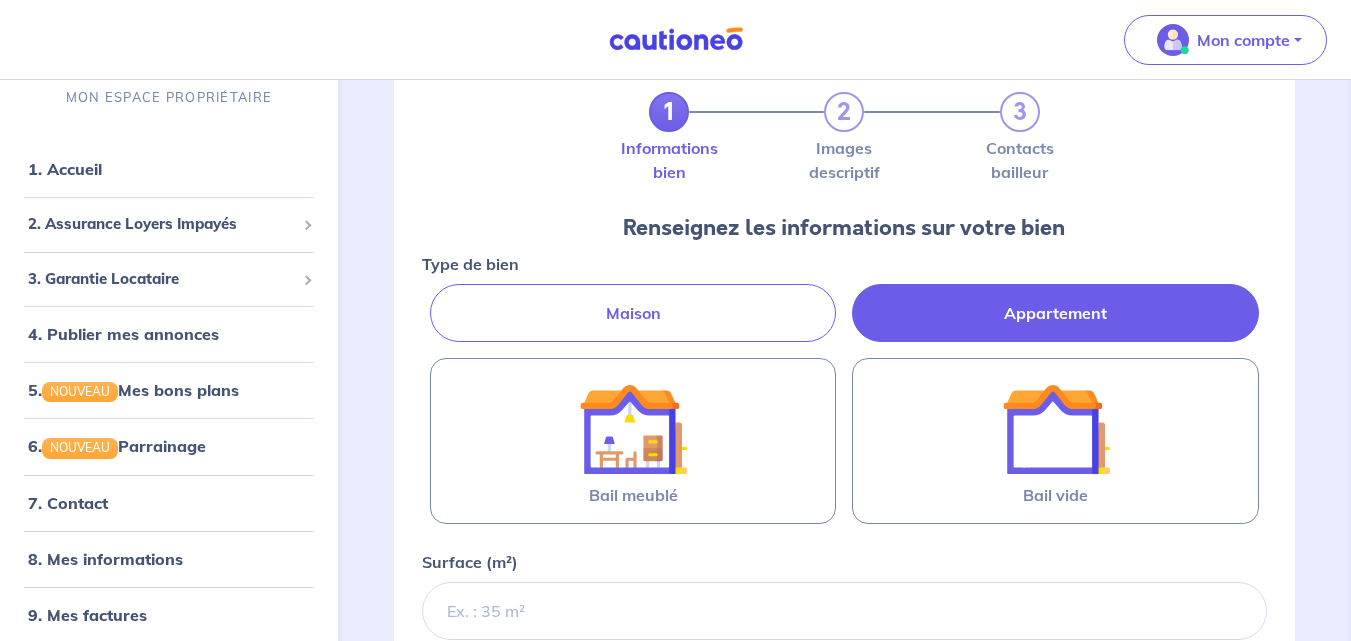 radio on "true" 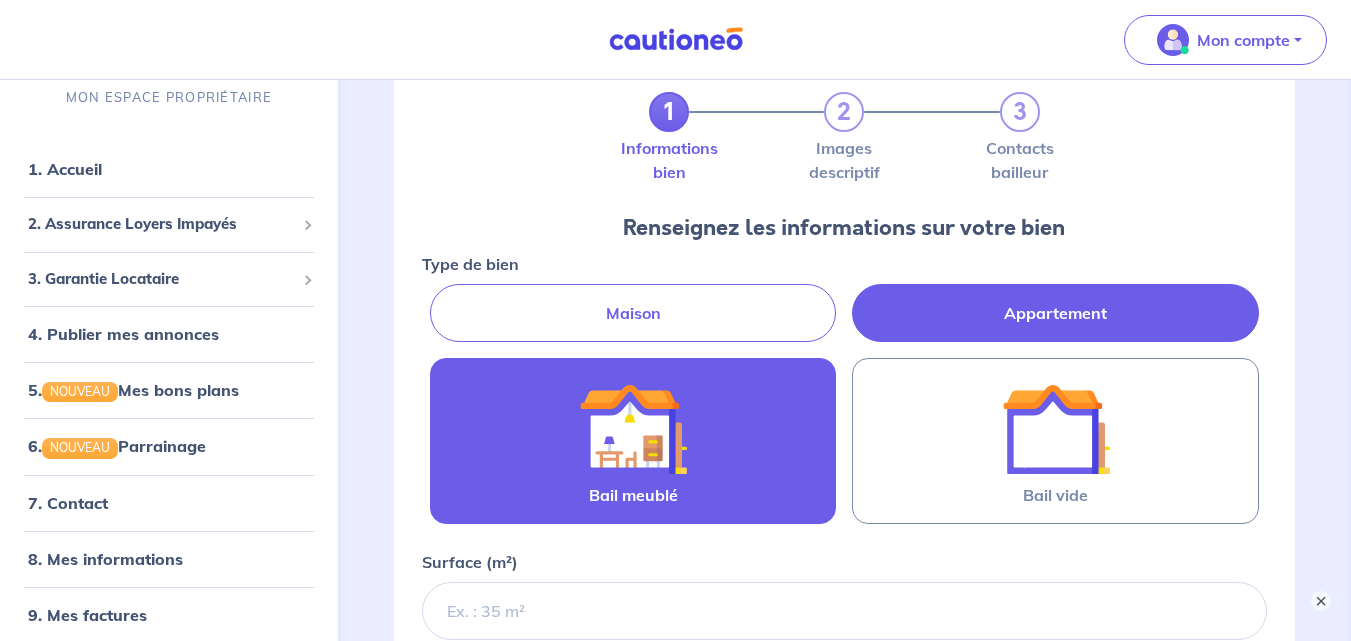 click at bounding box center [633, 429] 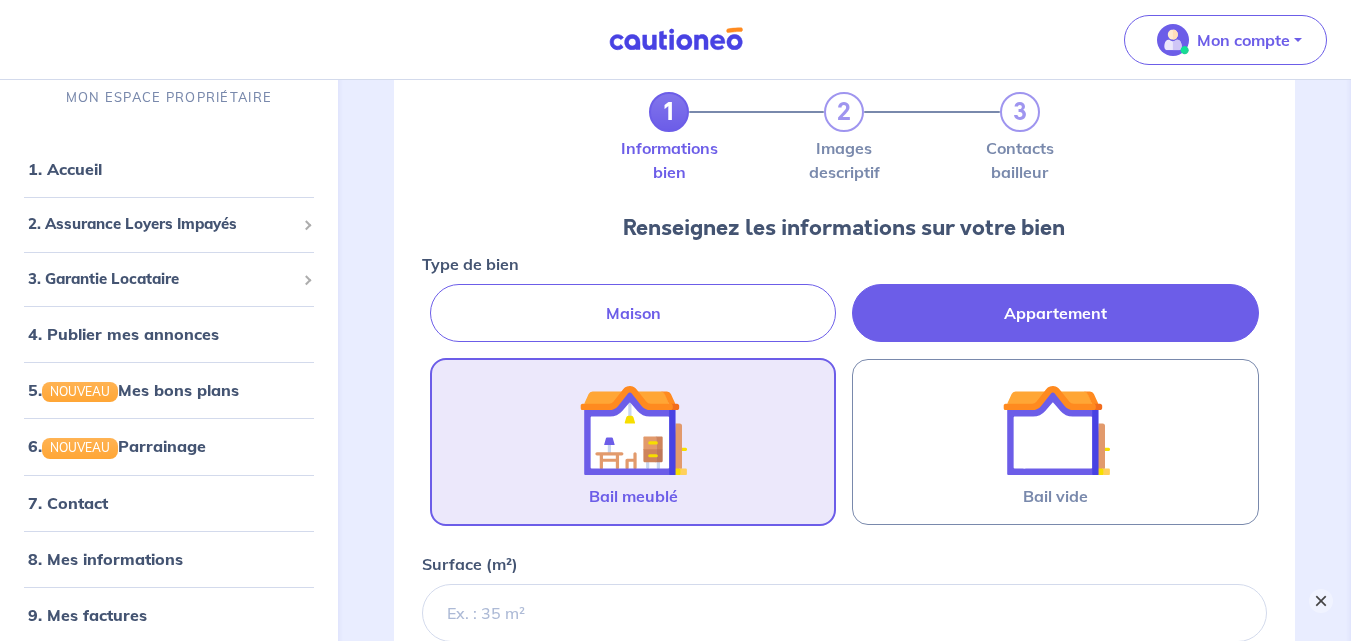 click on "×" at bounding box center (1321, 601) 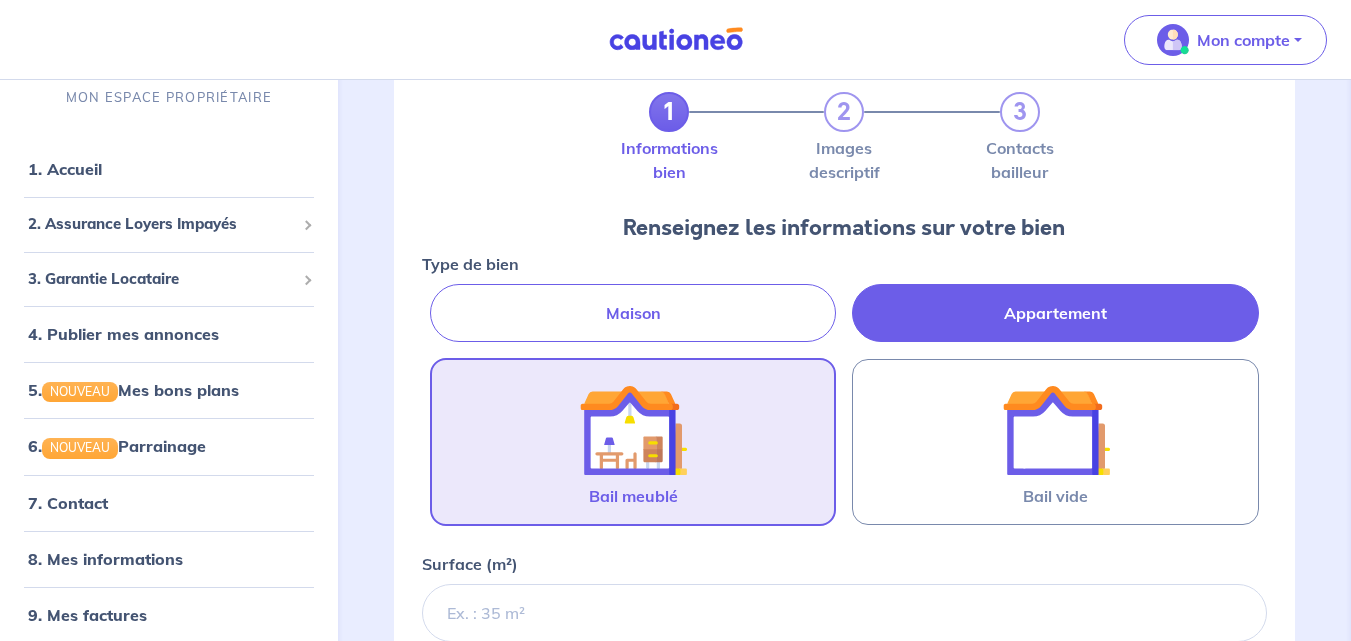 click at bounding box center (633, 430) 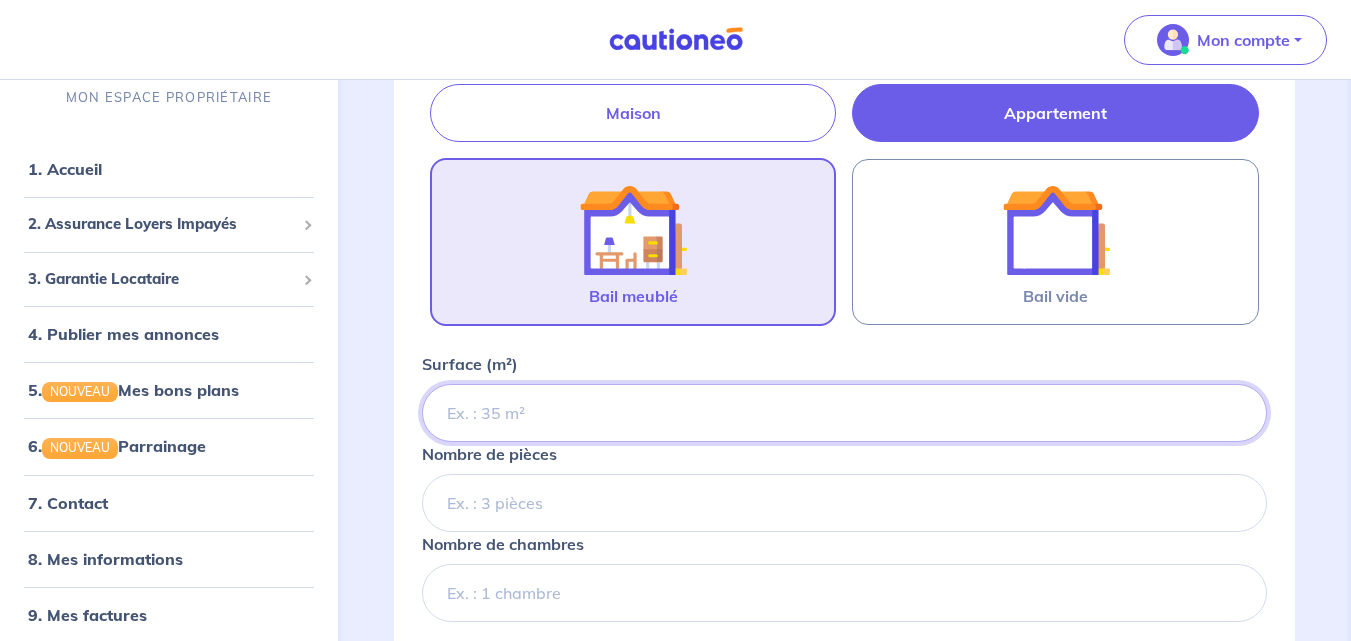click on "Surface (m²)" at bounding box center [844, 413] 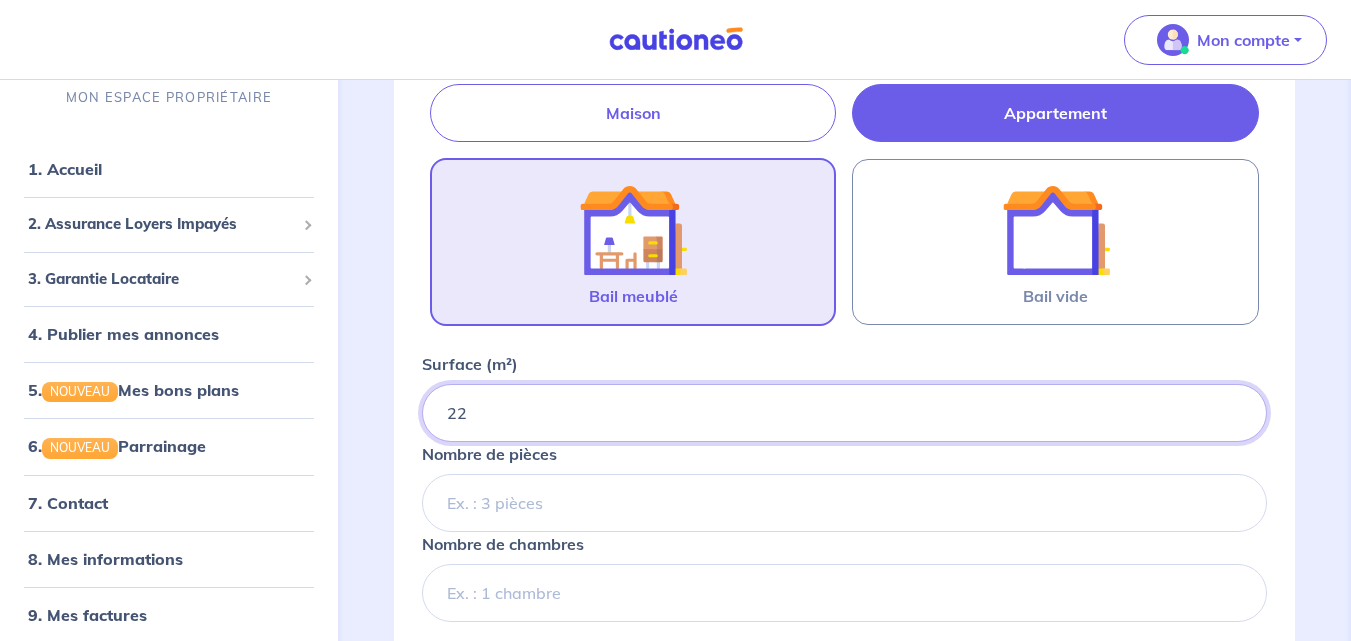 type on "22" 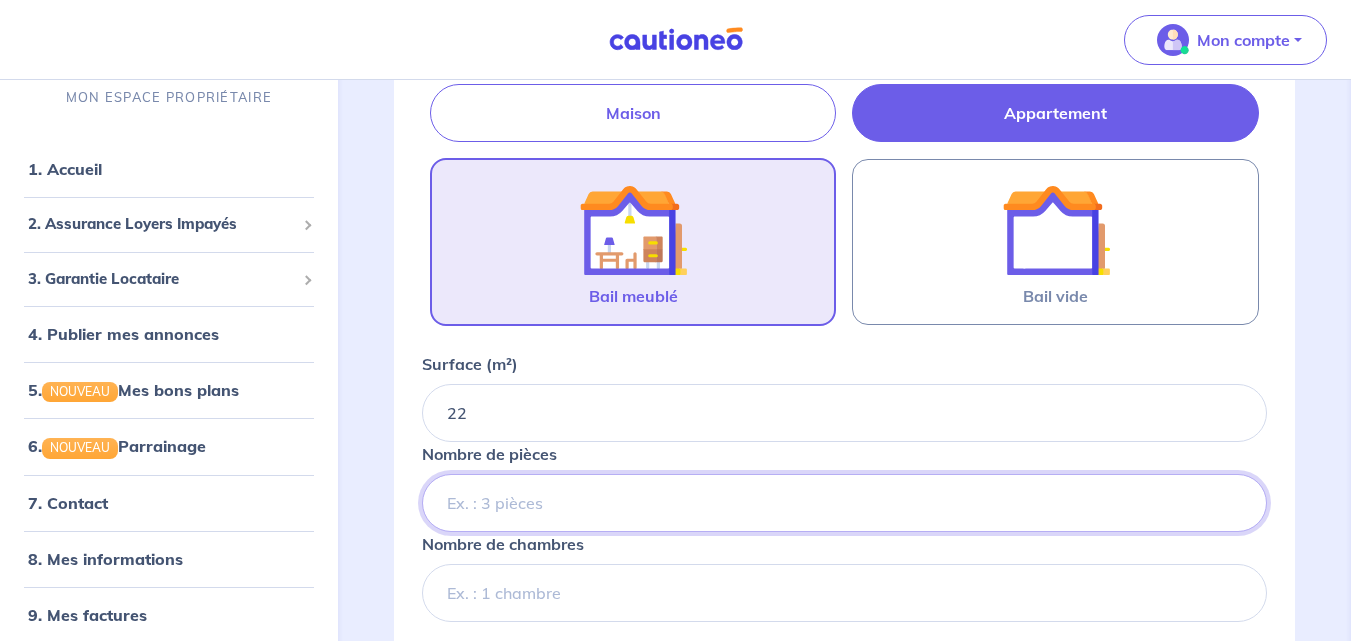 click on "Nombre de pièces" at bounding box center [844, 503] 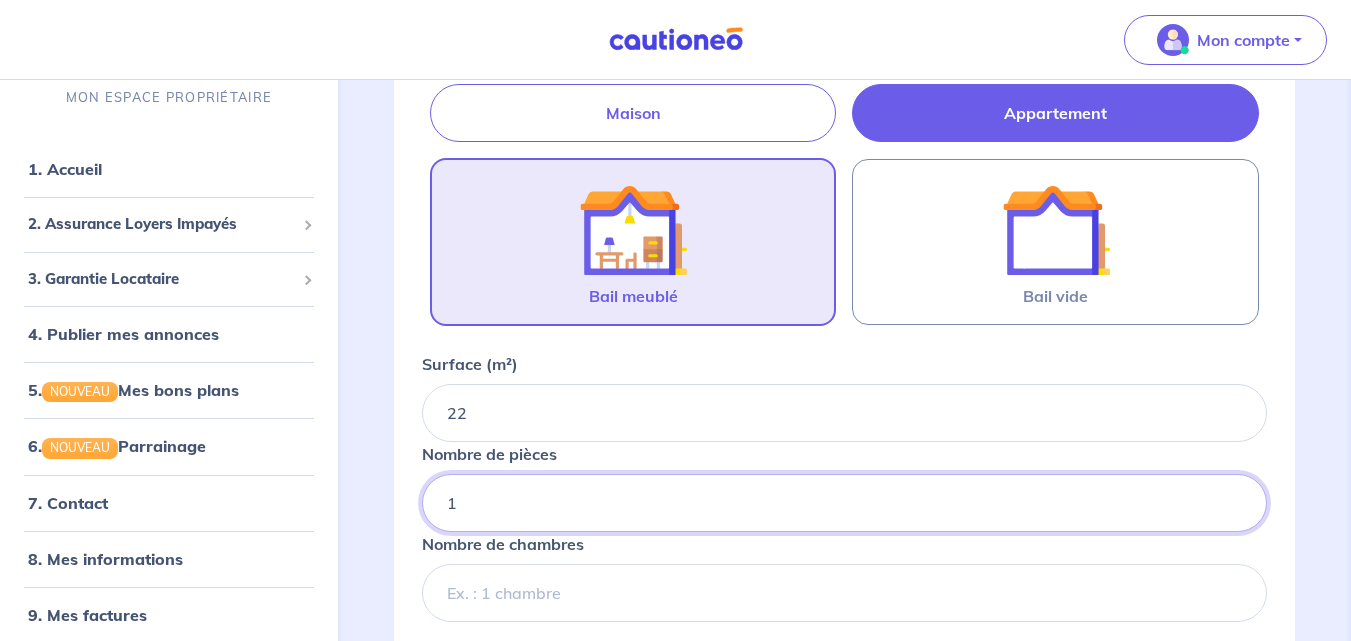 type on "1" 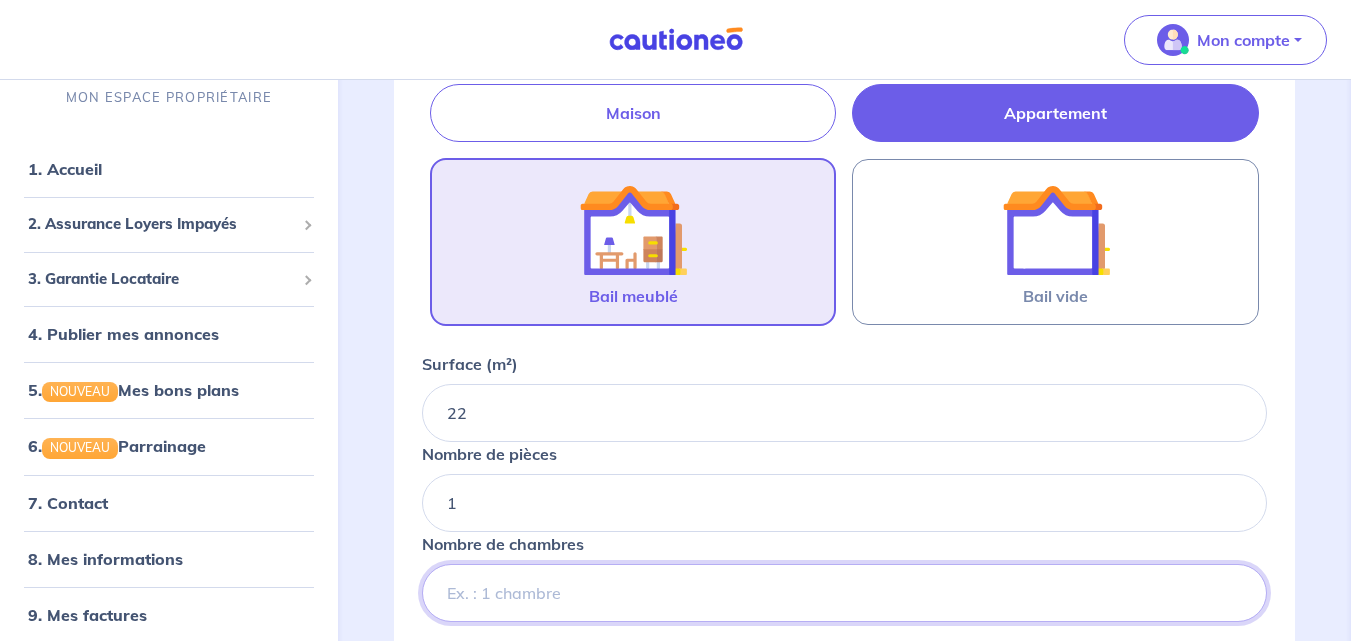 click on "Nombre de chambres" at bounding box center (844, 593) 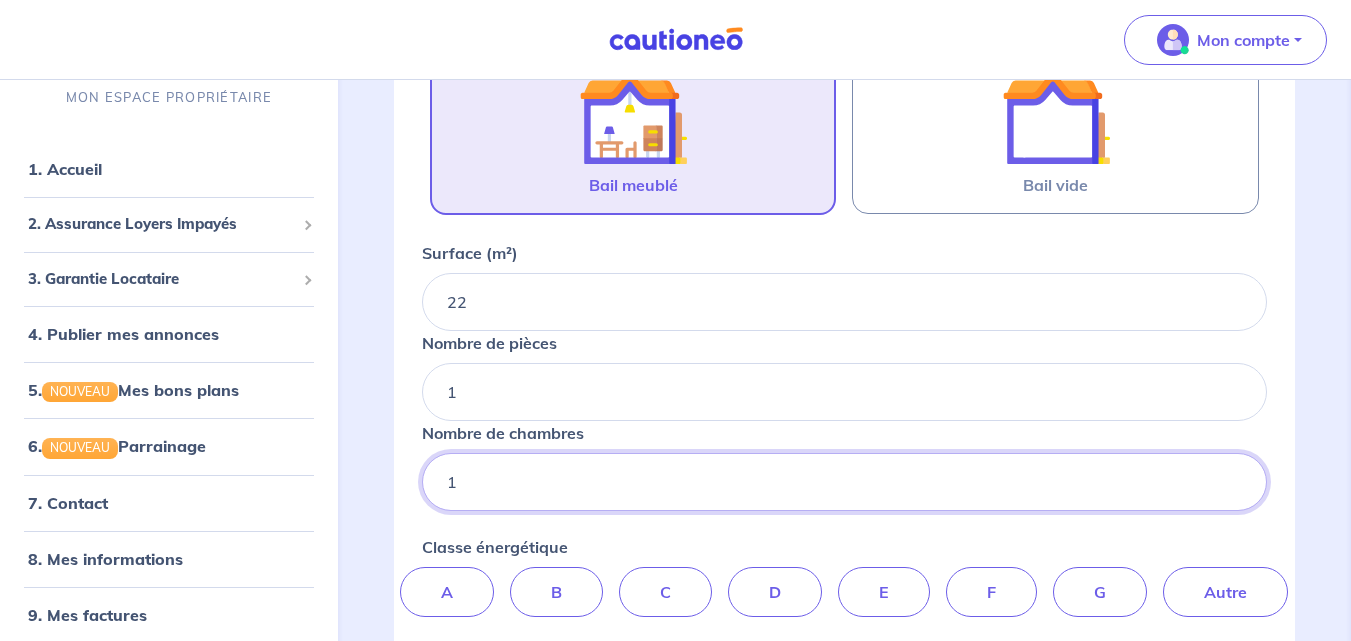 scroll, scrollTop: 600, scrollLeft: 0, axis: vertical 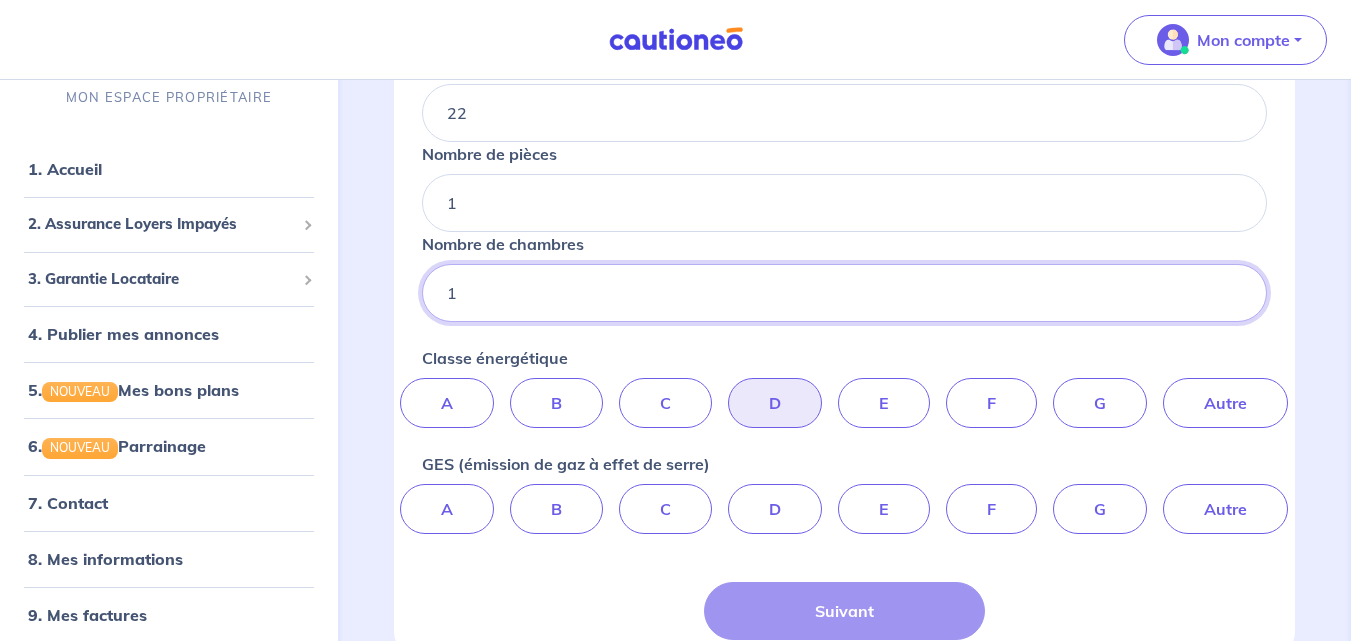 type on "1" 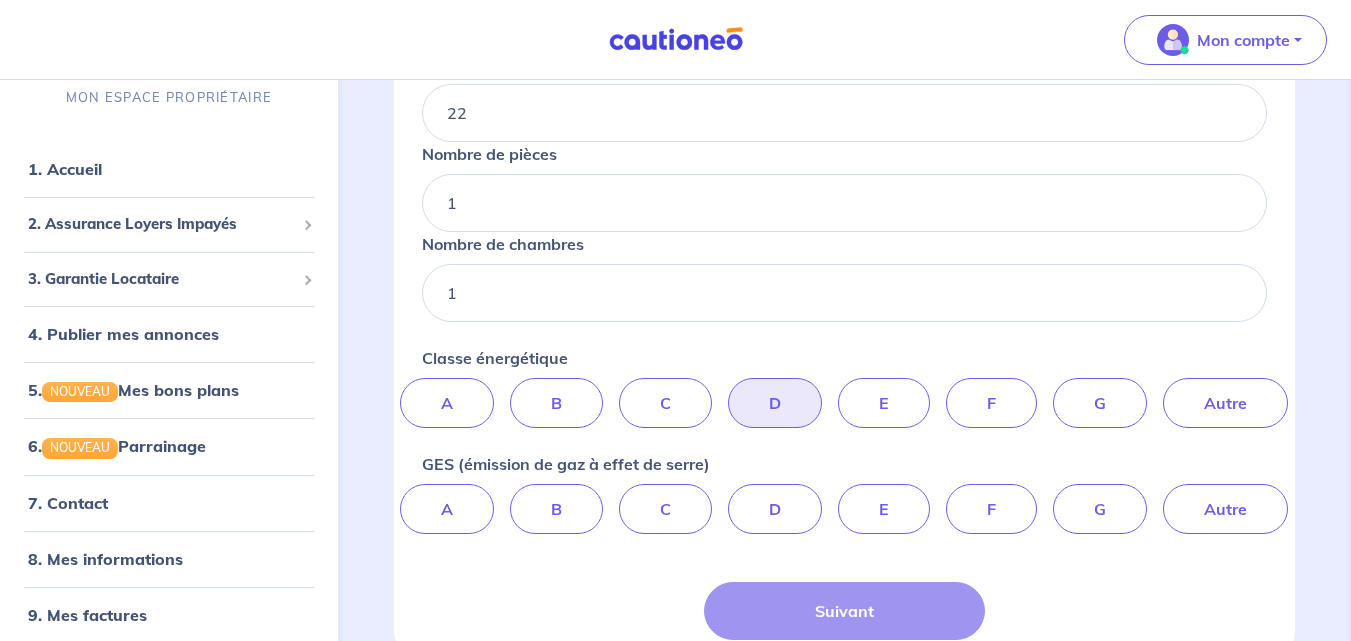 click on "D" at bounding box center (775, 403) 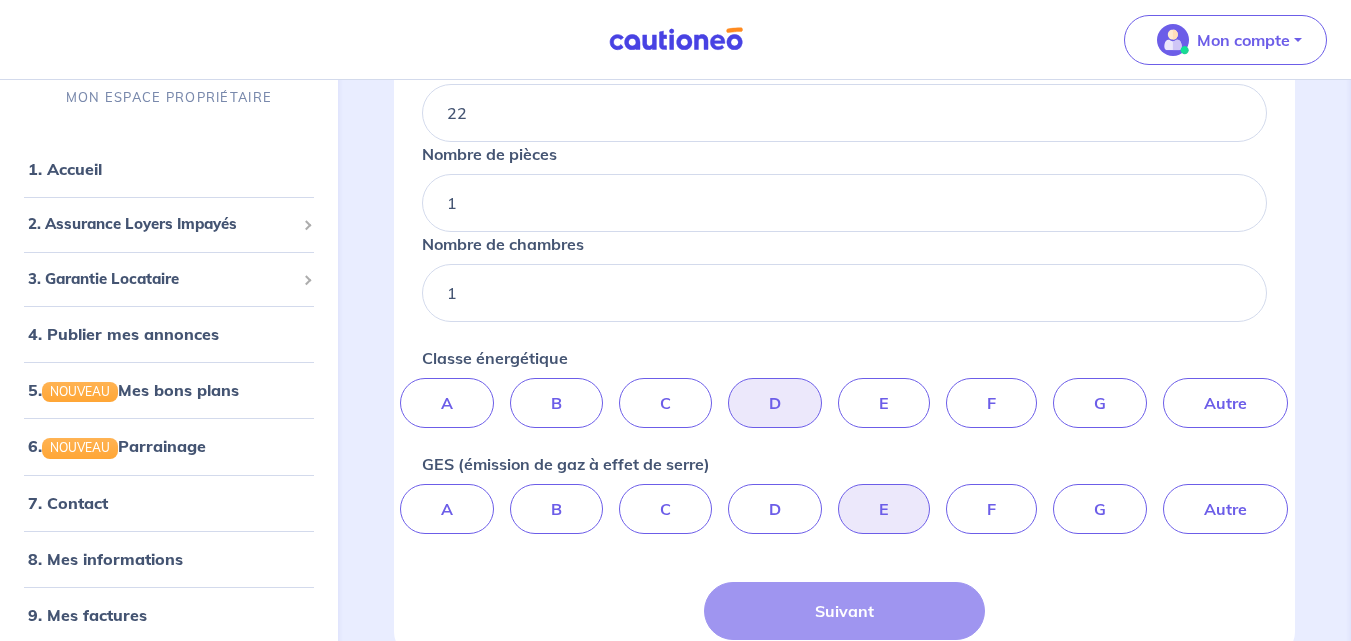click on "E" at bounding box center (884, 509) 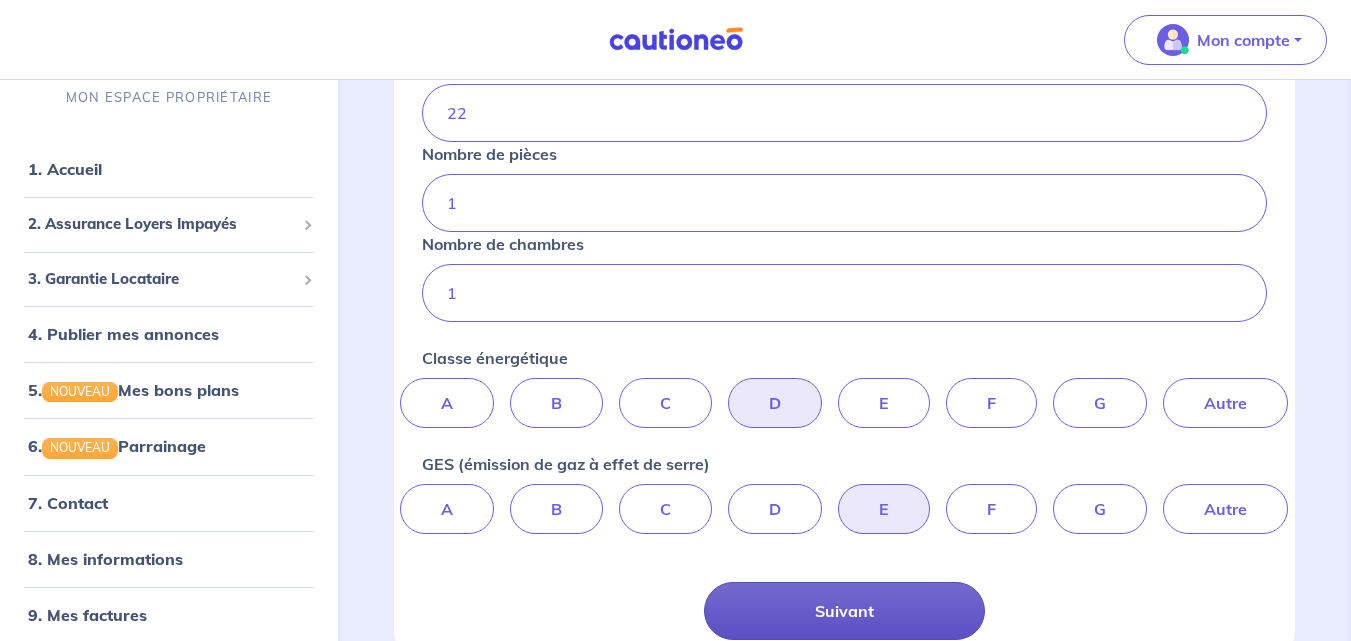 click on "Suivant" at bounding box center [845, 611] 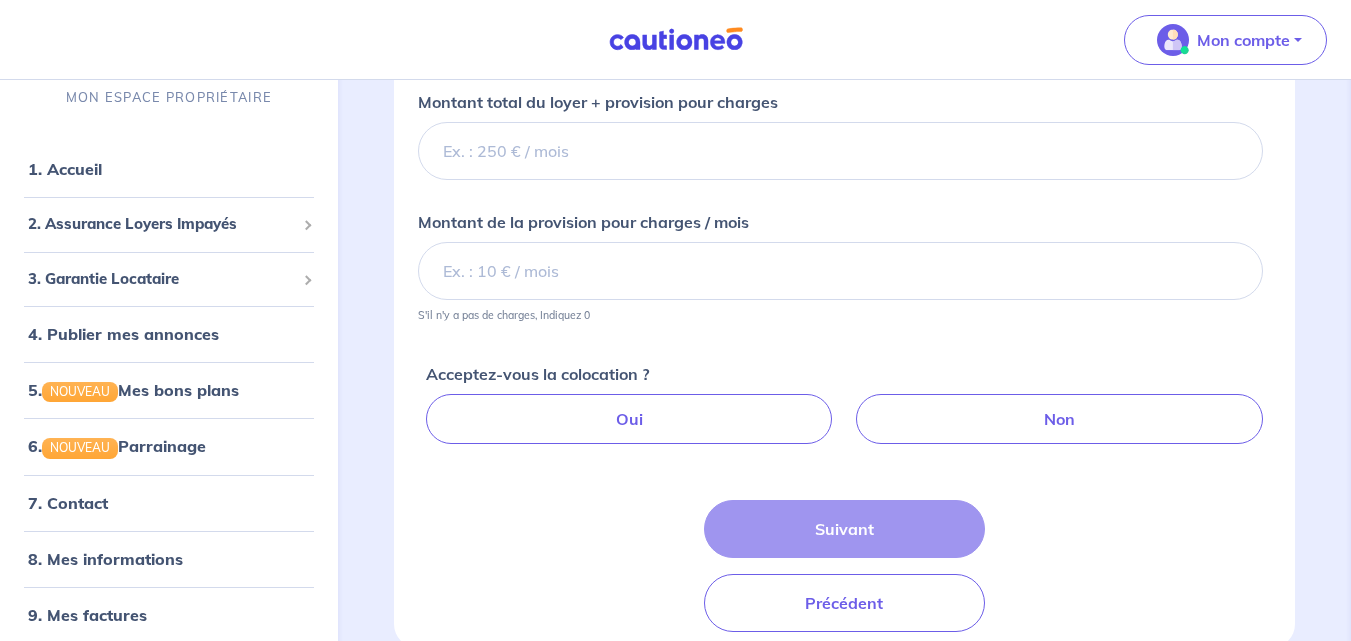 scroll, scrollTop: 136, scrollLeft: 0, axis: vertical 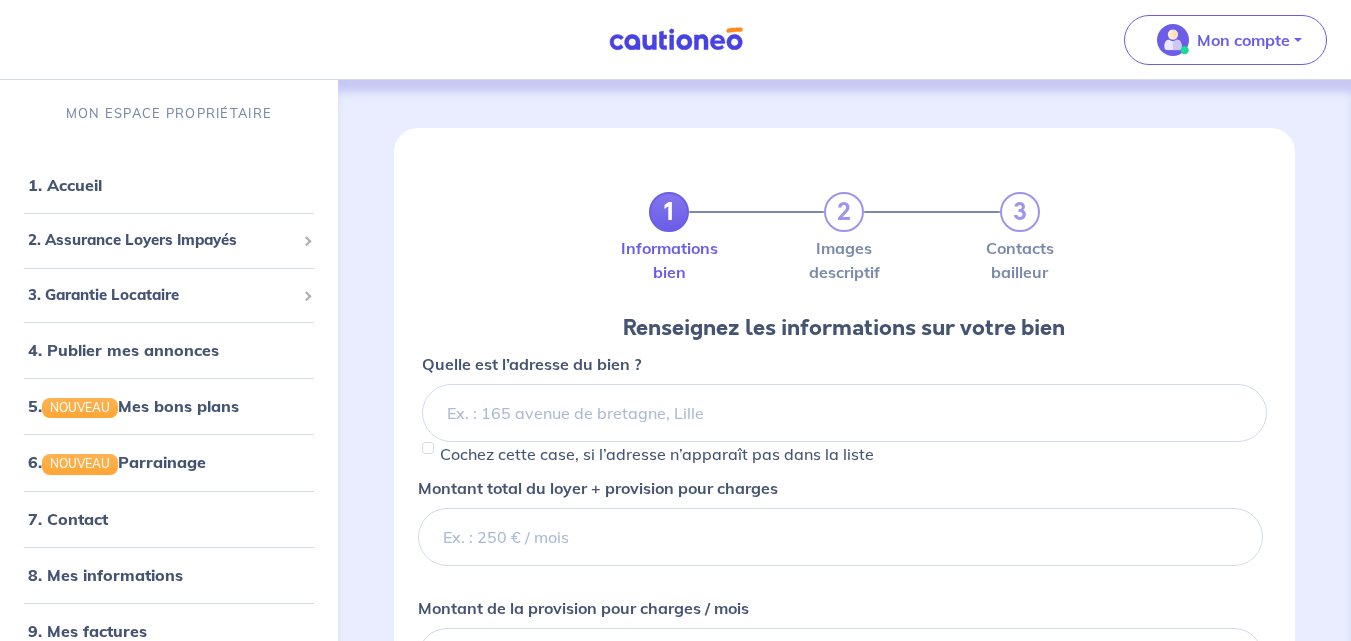 click on "Cochez cette case, si l’adresse n’apparaît pas dans la liste" at bounding box center (657, 454) 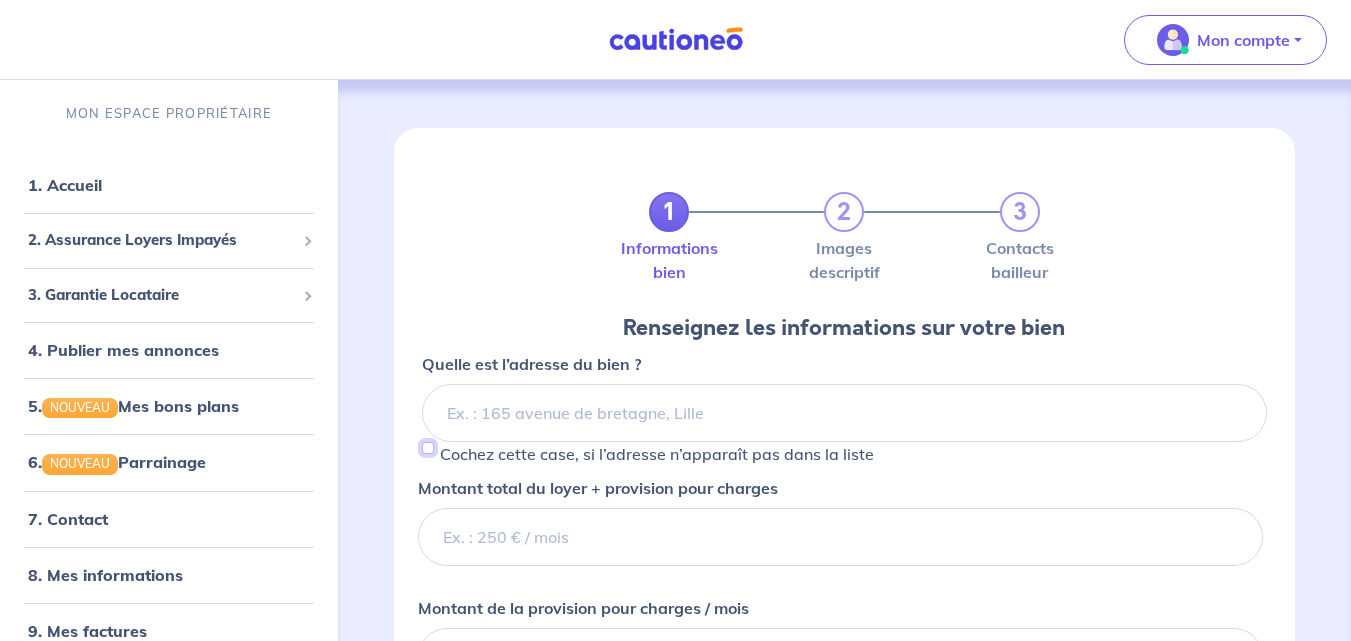 click on "Cochez cette case, si l’adresse n’apparaît pas dans la liste" at bounding box center (428, 448) 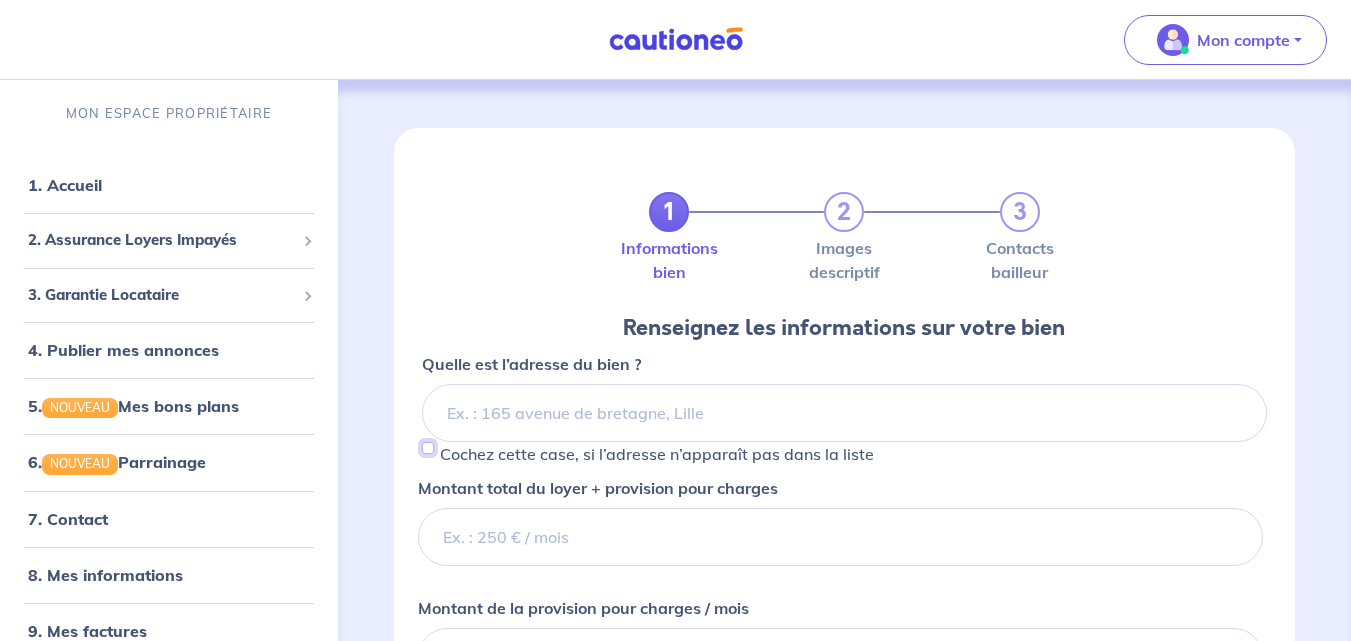 checkbox on "true" 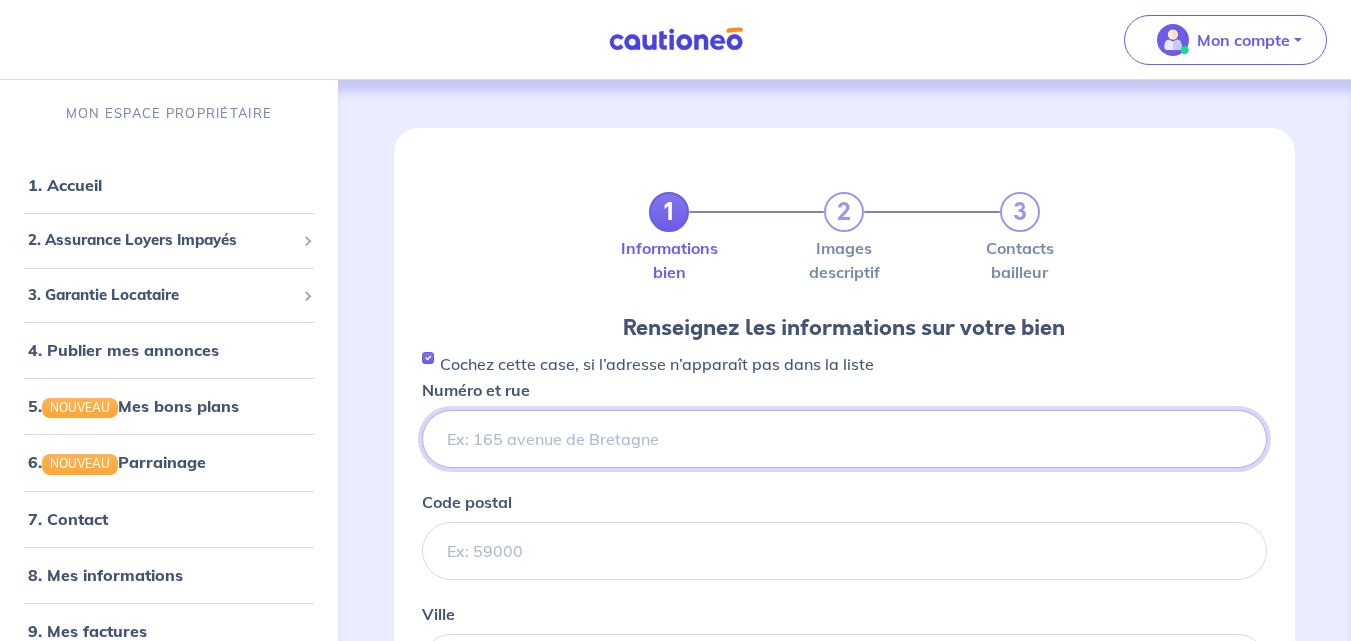 click on "Numéro et rue" at bounding box center [844, 439] 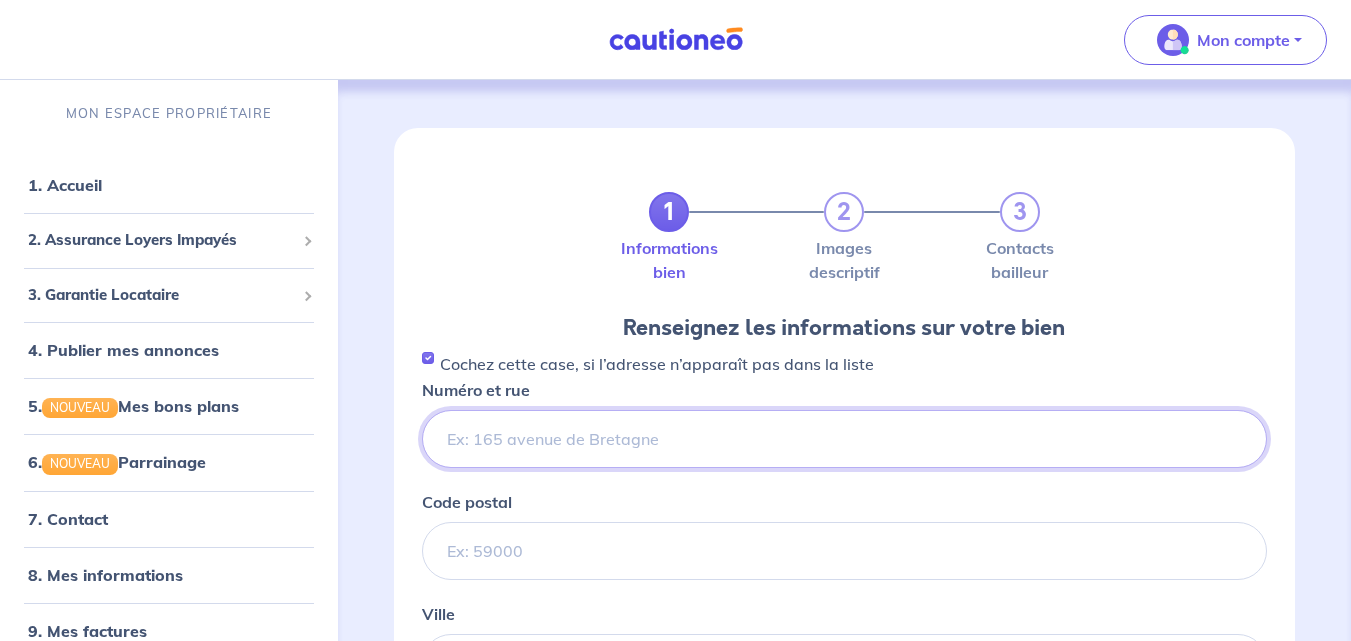 paste on "[NUMBER] [STREET], [POSTAL_CODE] [CITY]" 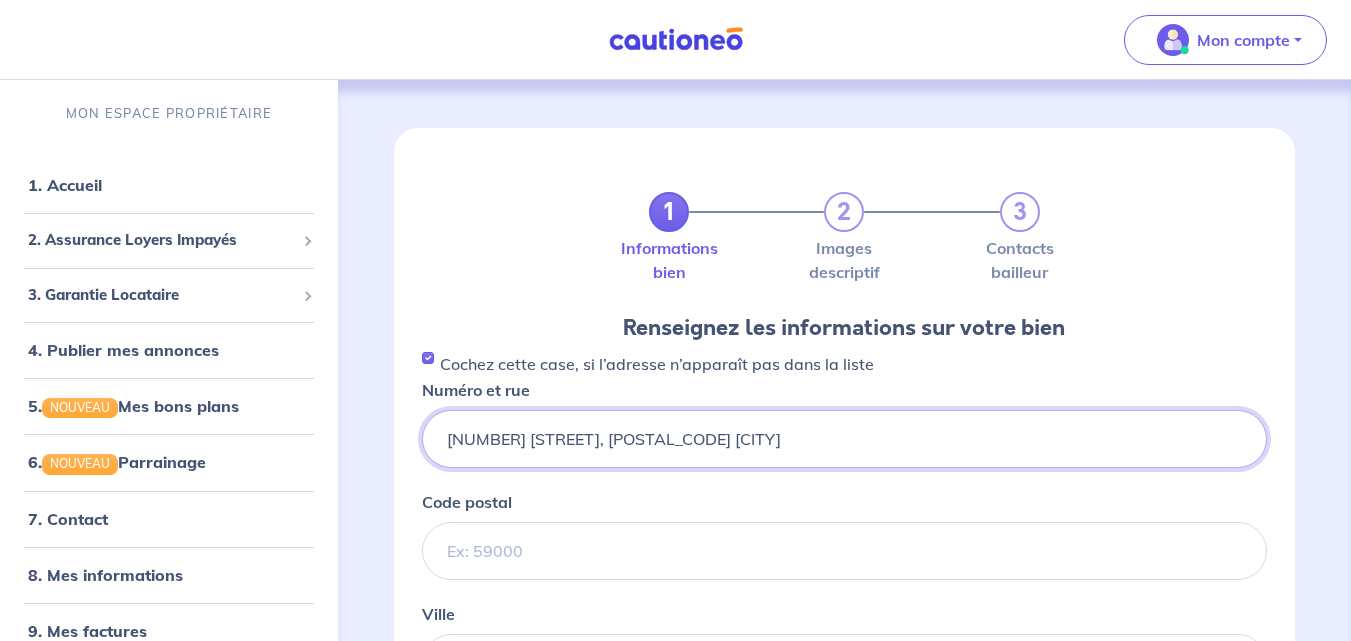 type on "[NUMBER] [STREET], [POSTAL_CODE] [CITY]" 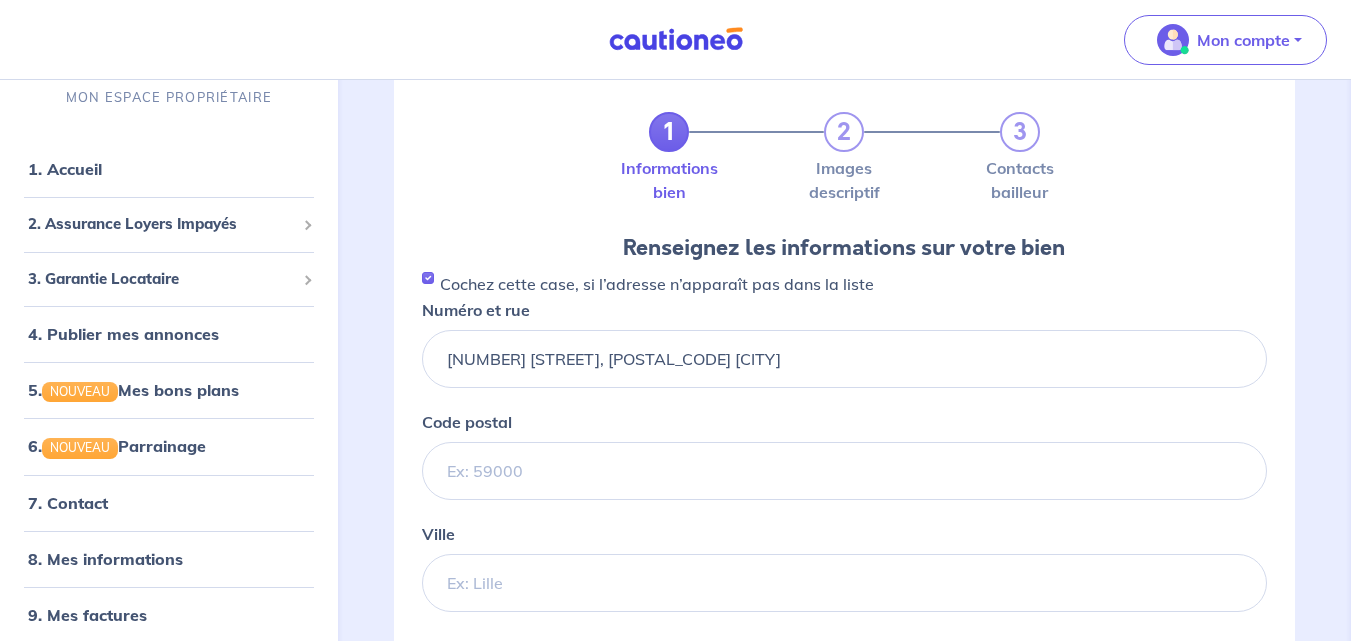 scroll, scrollTop: 200, scrollLeft: 0, axis: vertical 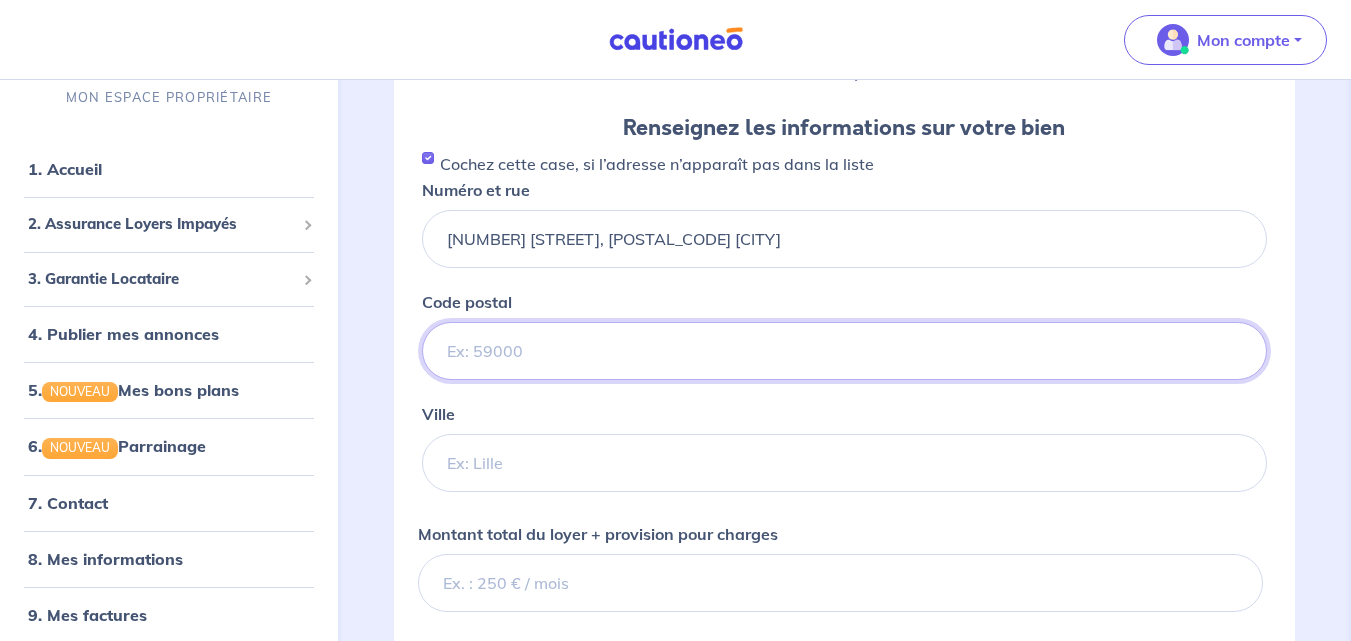 click on "Code postal" at bounding box center [844, 351] 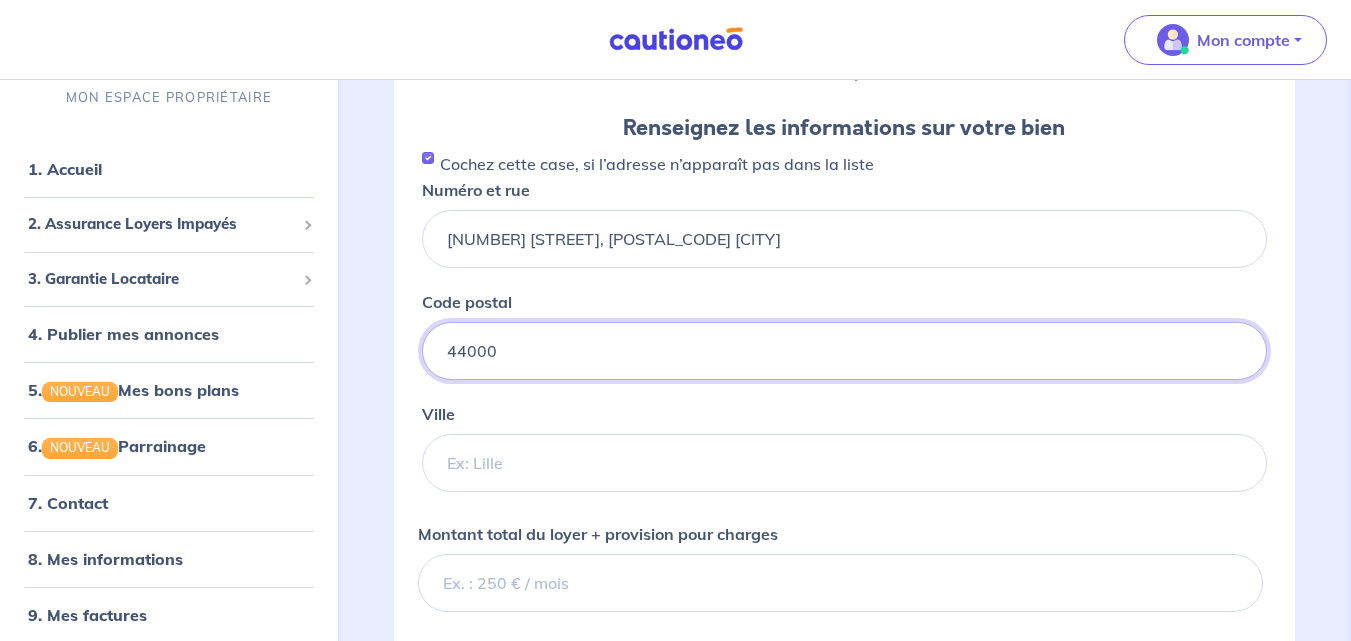 type on "44000" 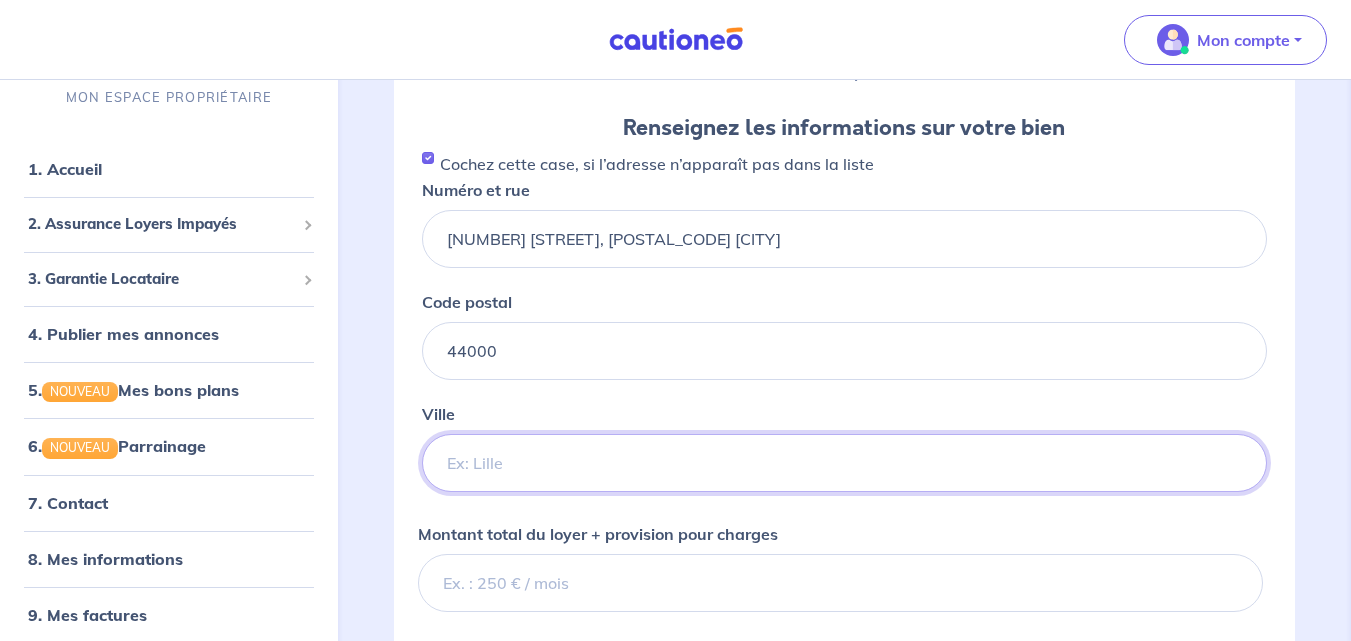 click on "Ville" at bounding box center (844, 463) 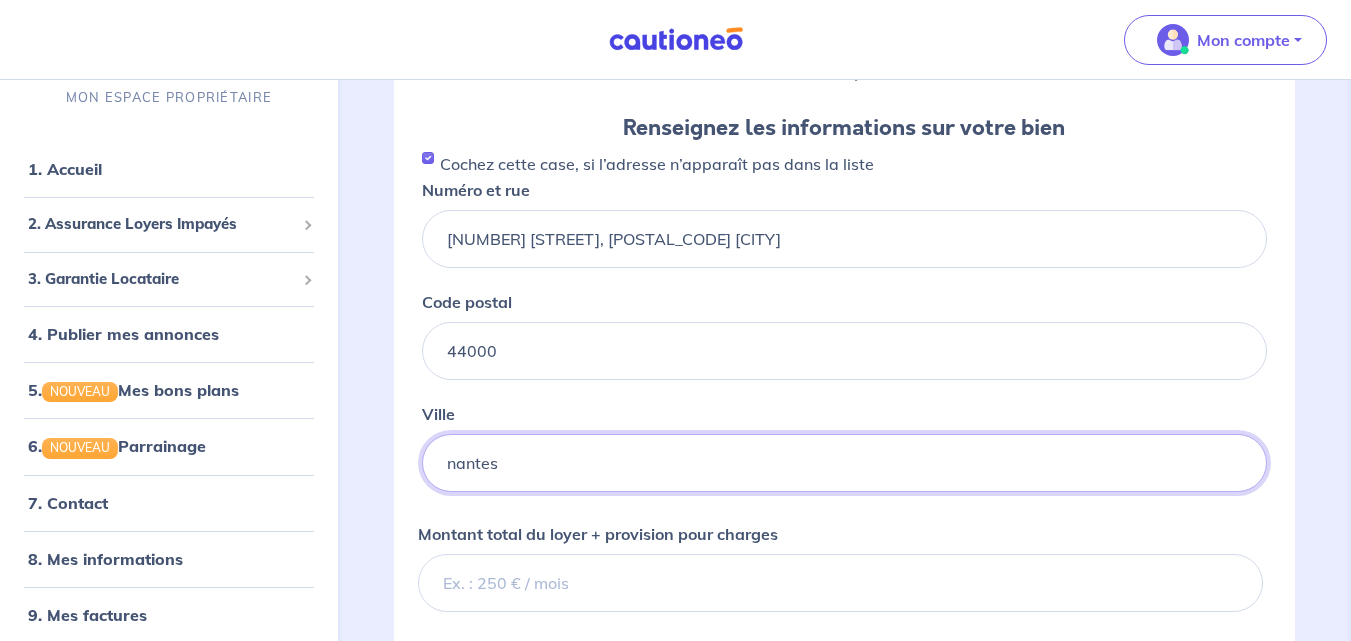 type on "nantes" 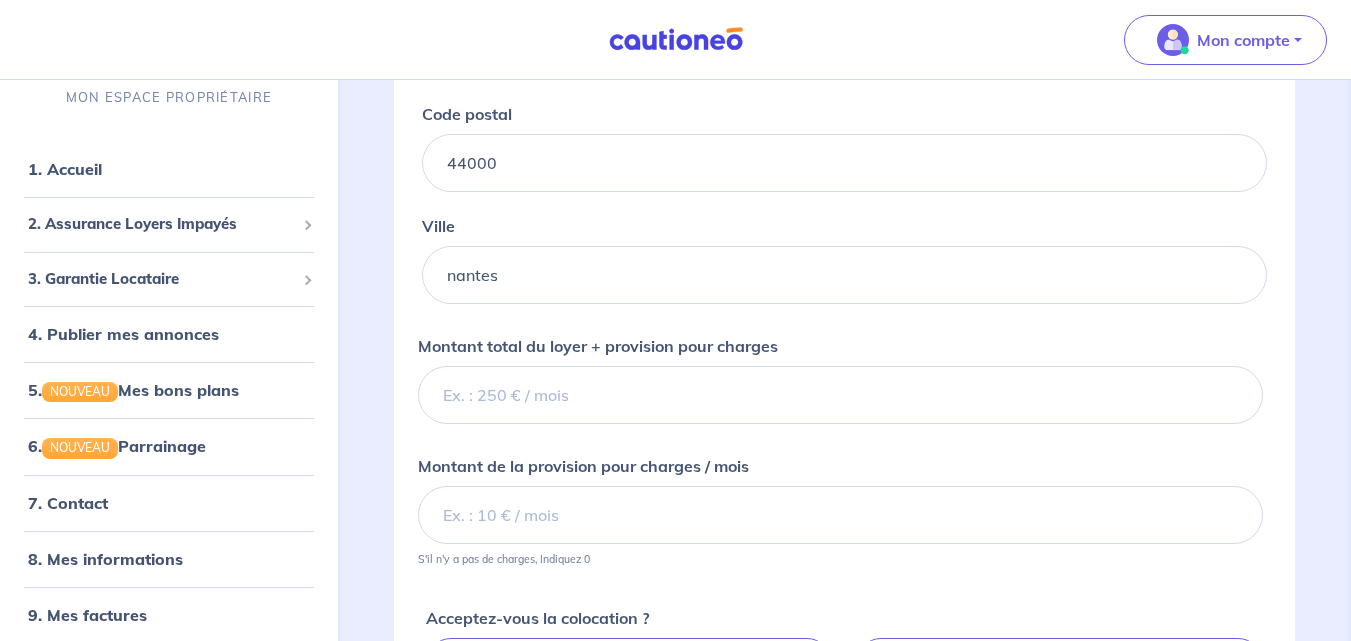 scroll, scrollTop: 400, scrollLeft: 0, axis: vertical 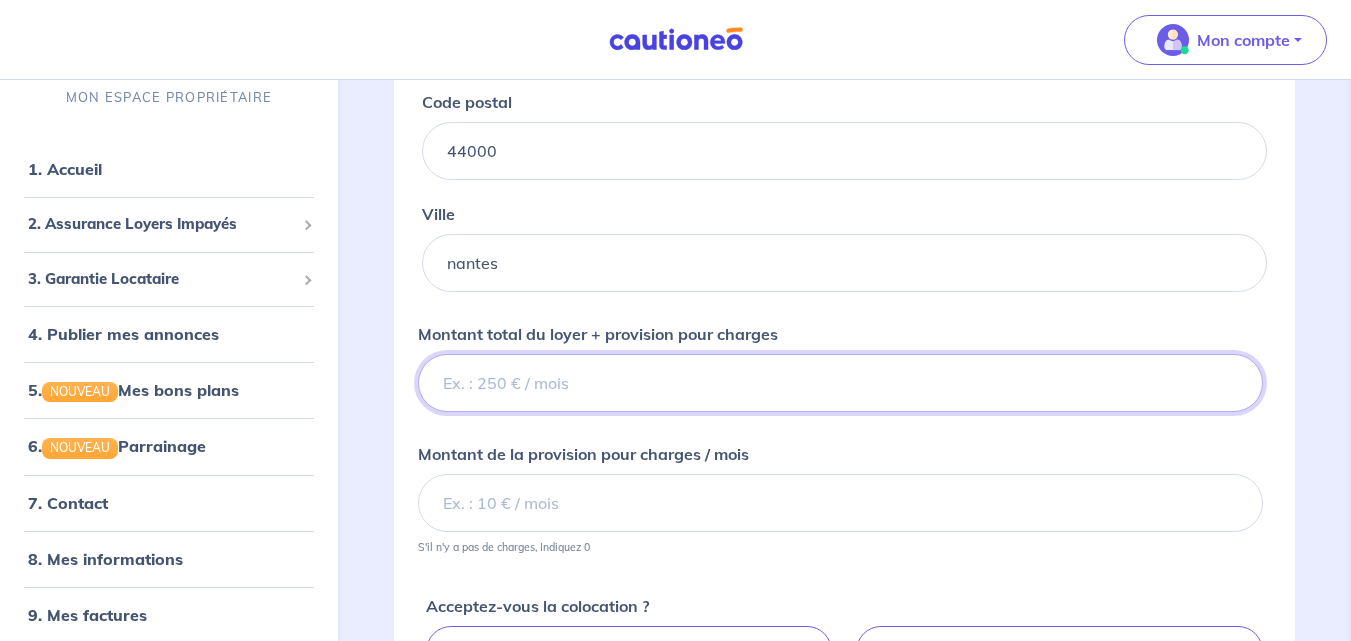 click on "Montant total du loyer + provision pour charges" at bounding box center (840, 383) 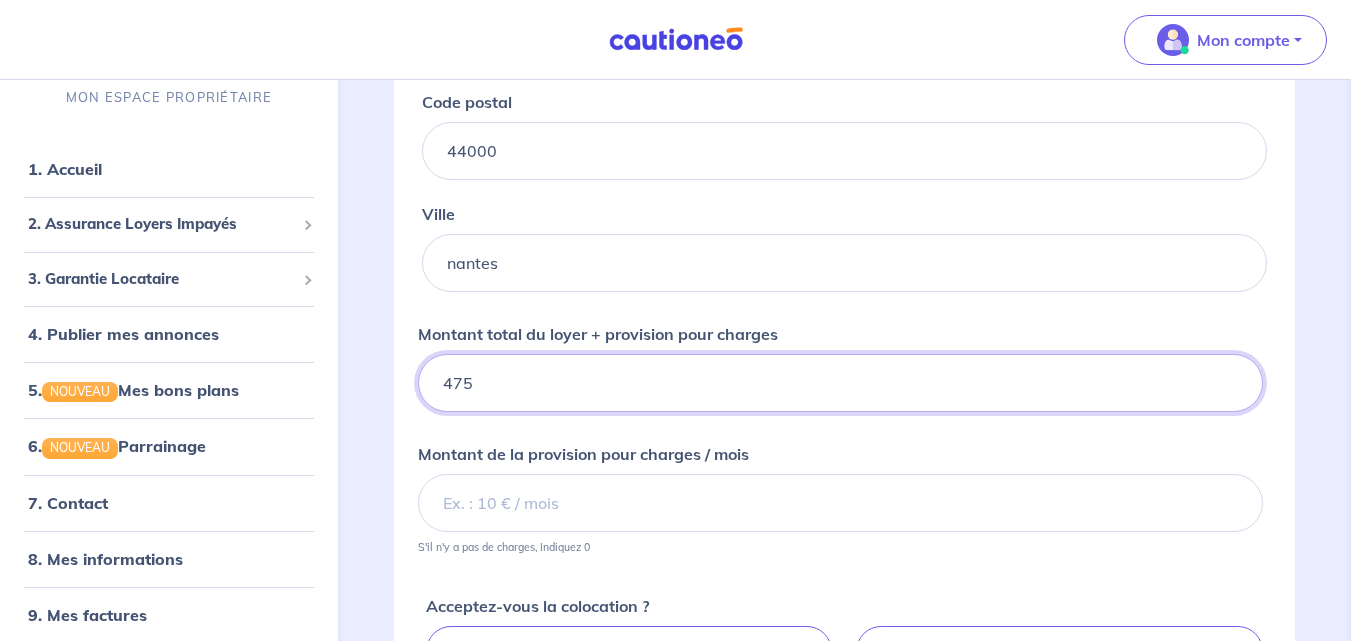 type on "475" 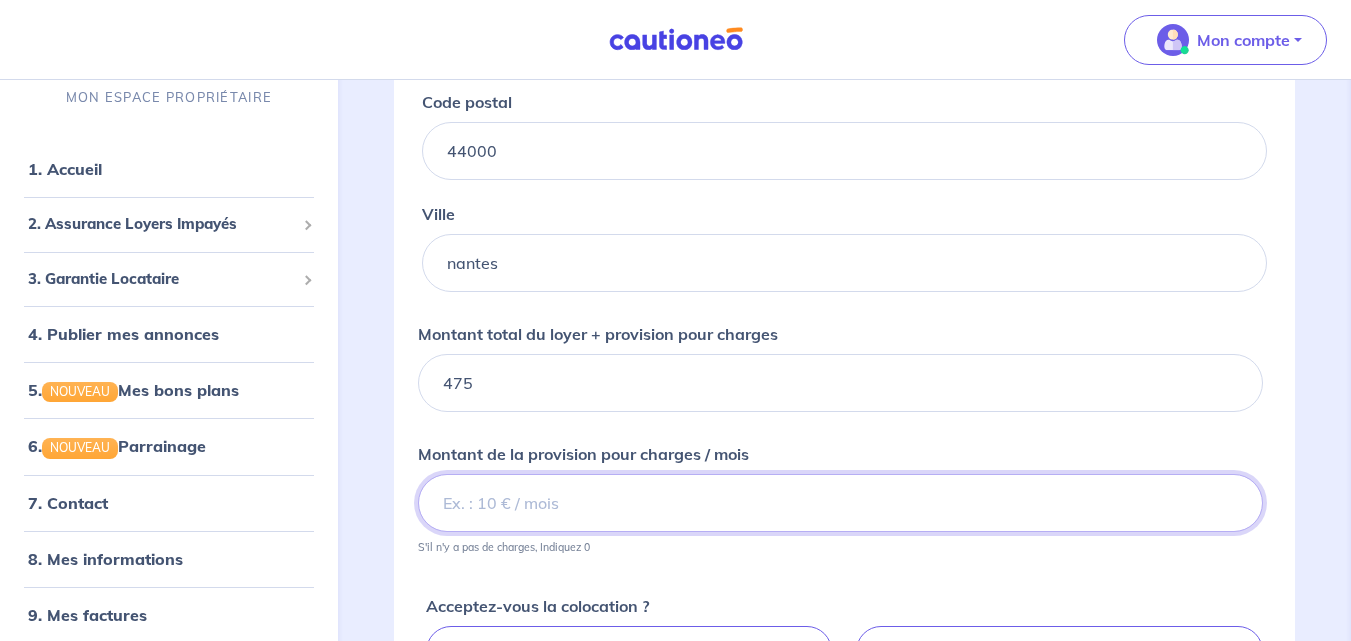 click on "Montant de la provision pour charges / mois" at bounding box center (840, 503) 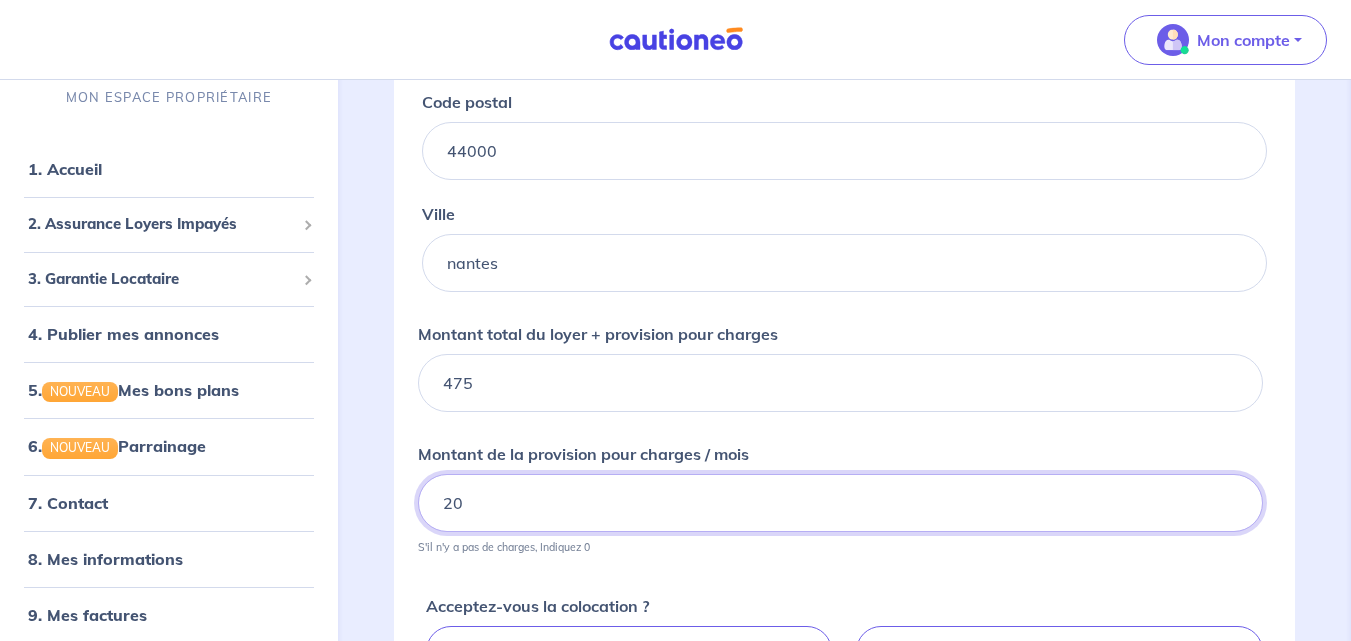 type on "20" 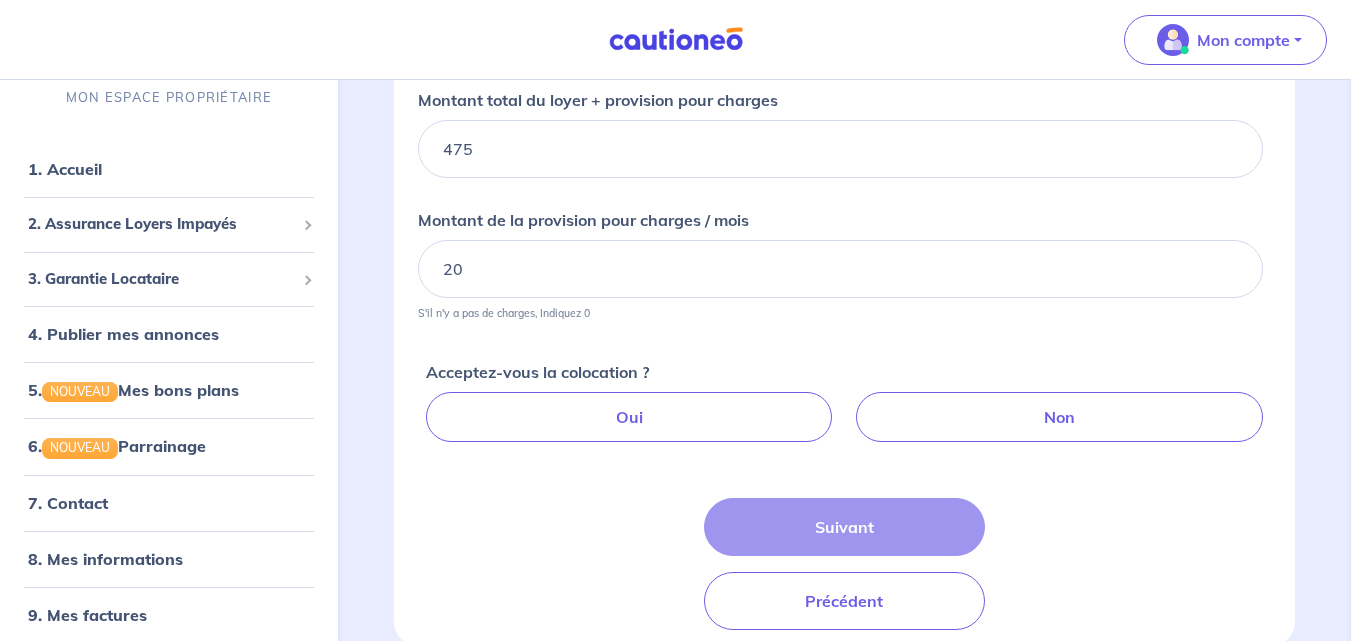 scroll, scrollTop: 700, scrollLeft: 0, axis: vertical 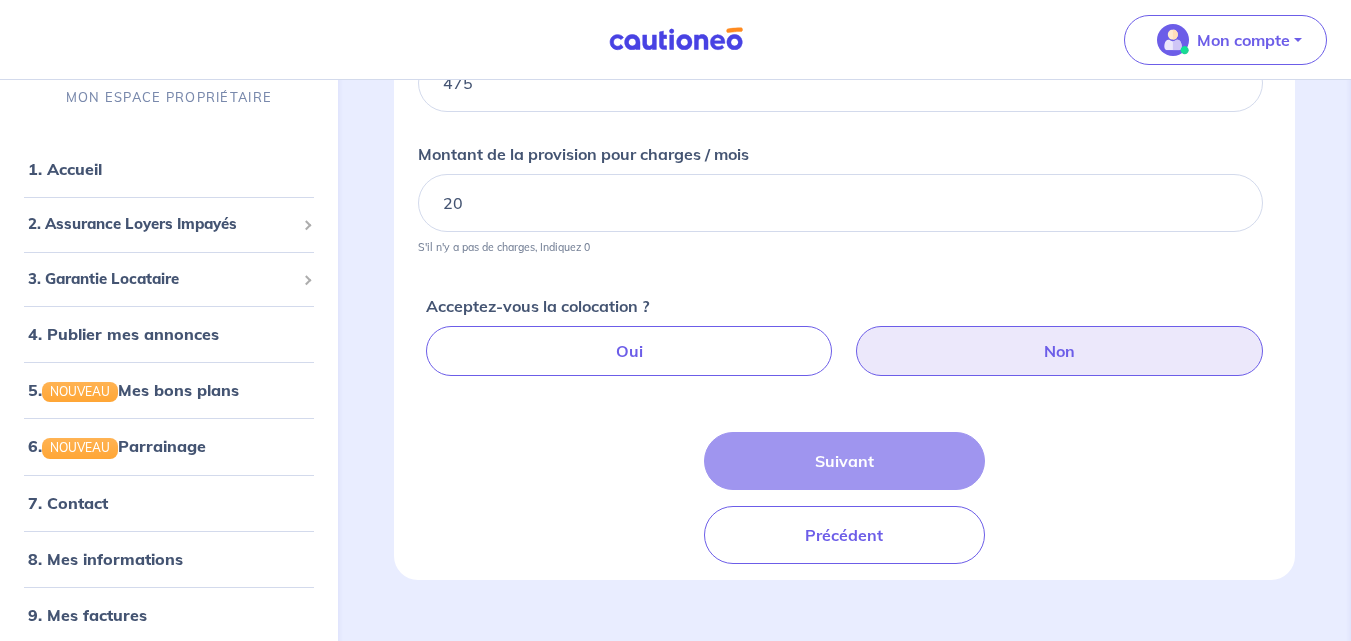 click on "Non" at bounding box center (1059, 351) 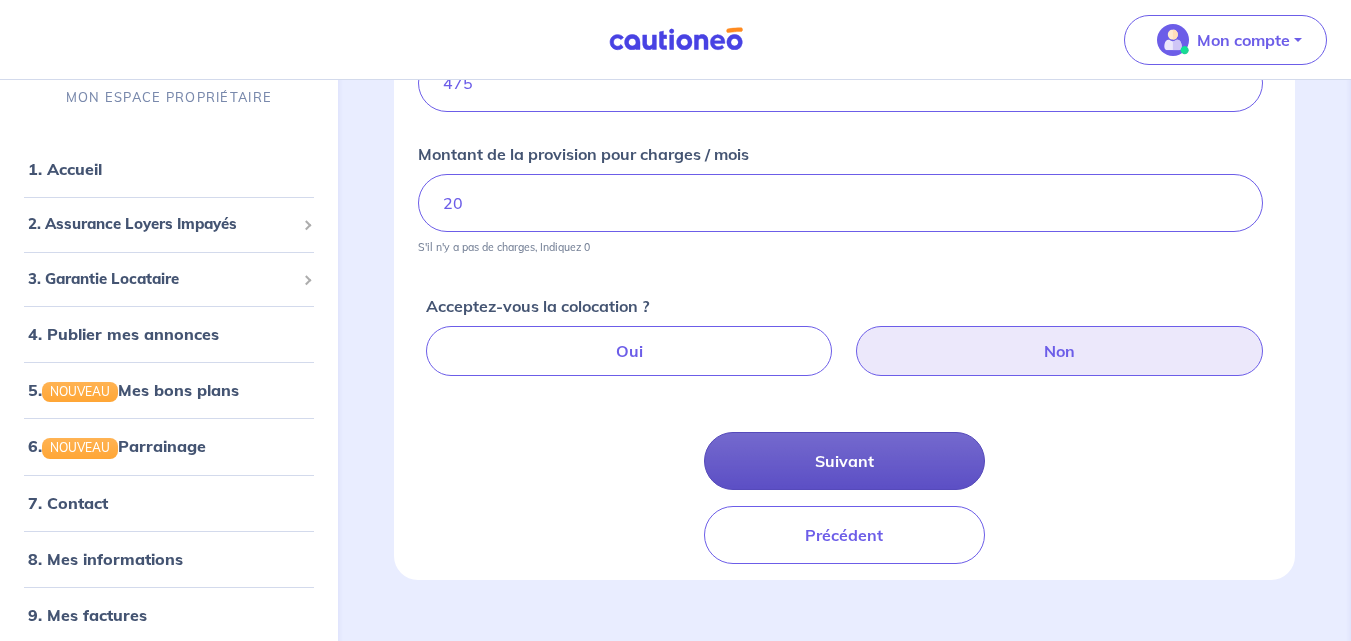 click on "Suivant" at bounding box center (845, 461) 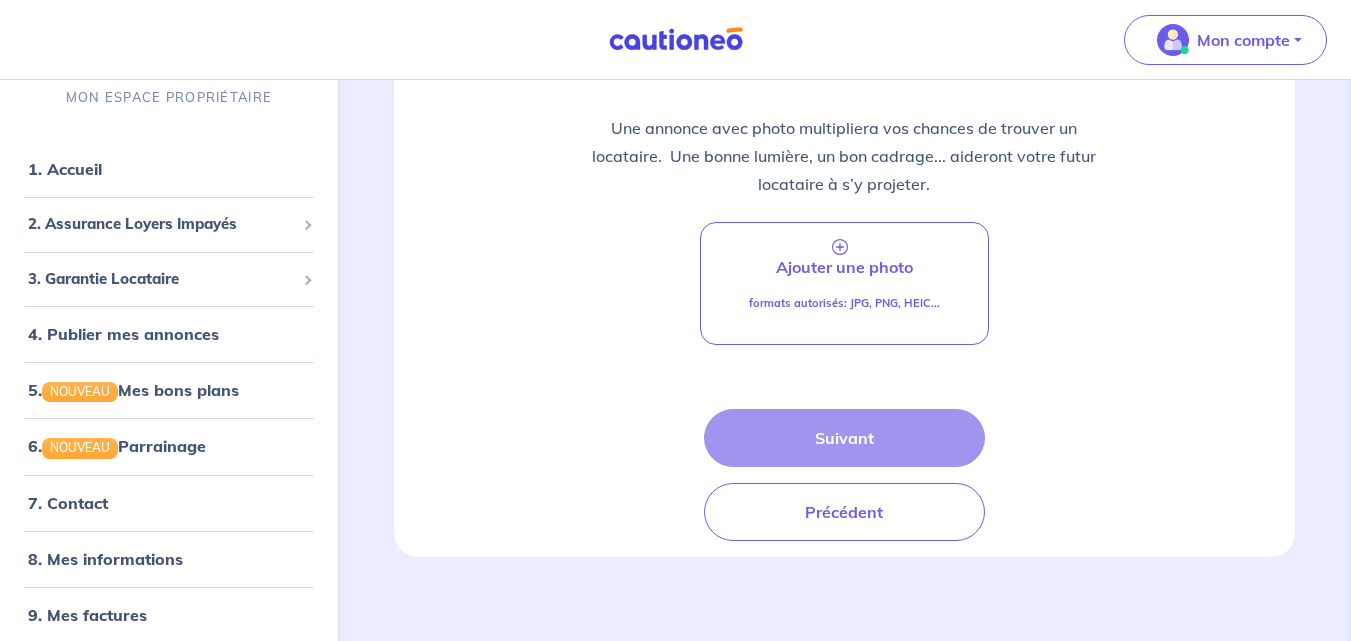 scroll, scrollTop: 274, scrollLeft: 0, axis: vertical 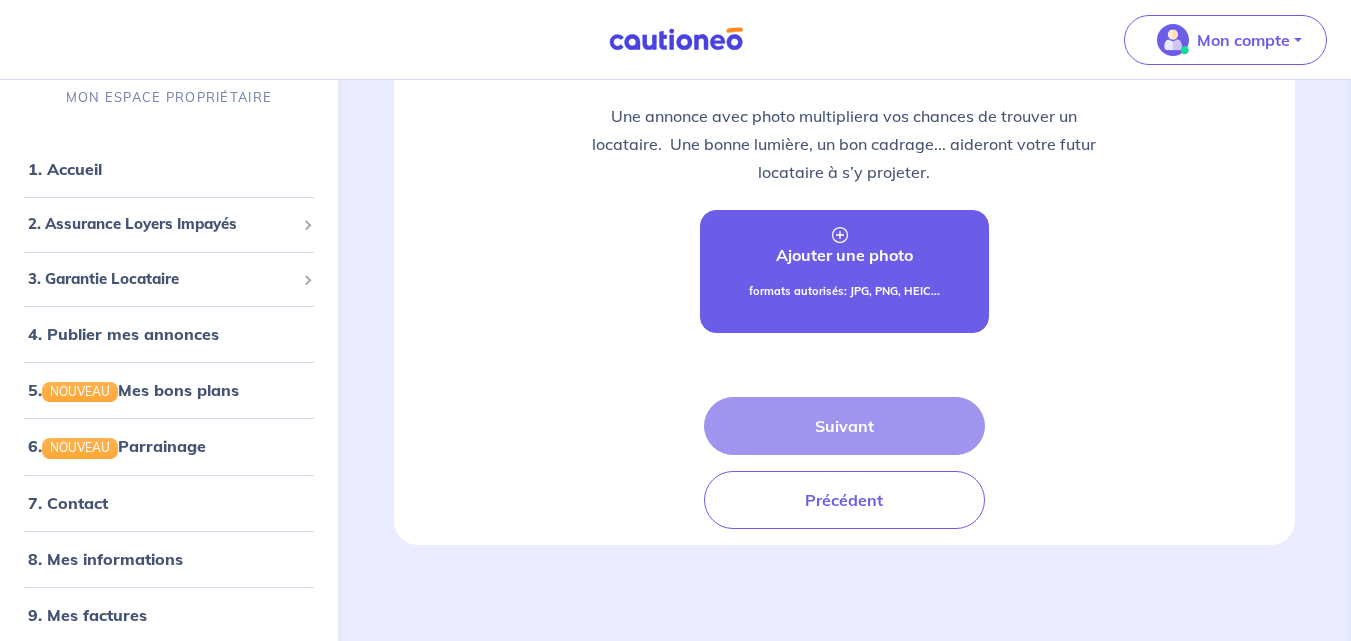 click on "Ajouter une photo" at bounding box center [844, 255] 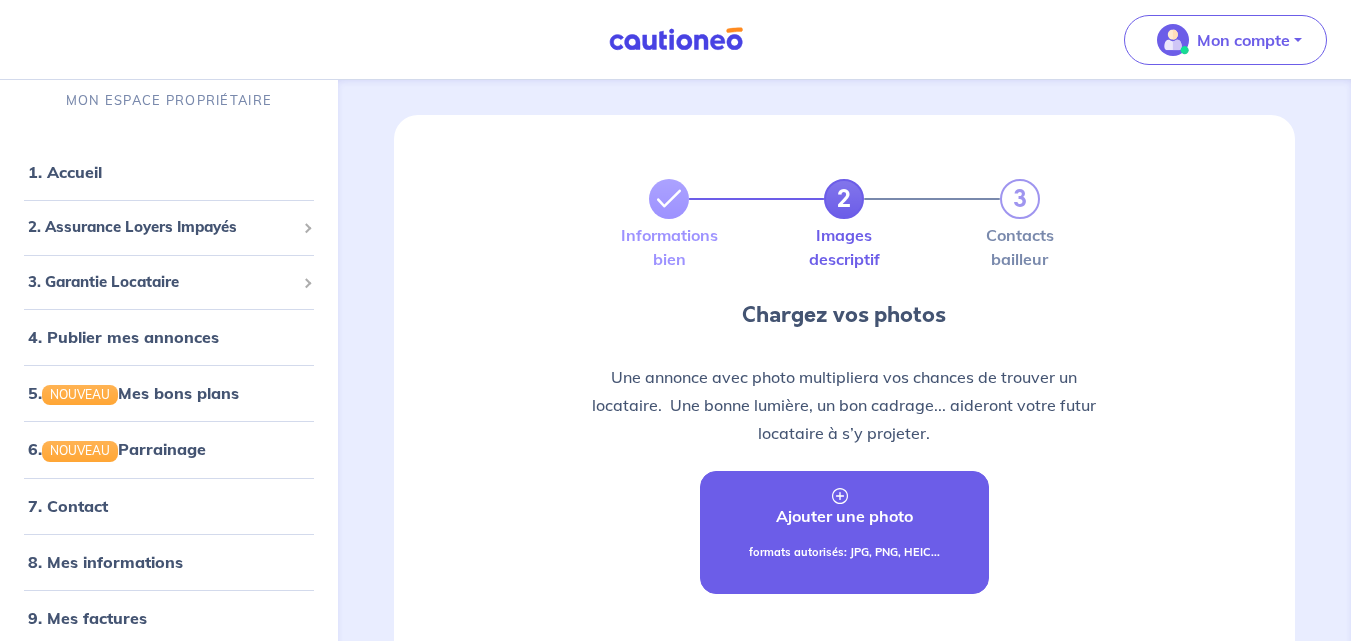scroll, scrollTop: 0, scrollLeft: 0, axis: both 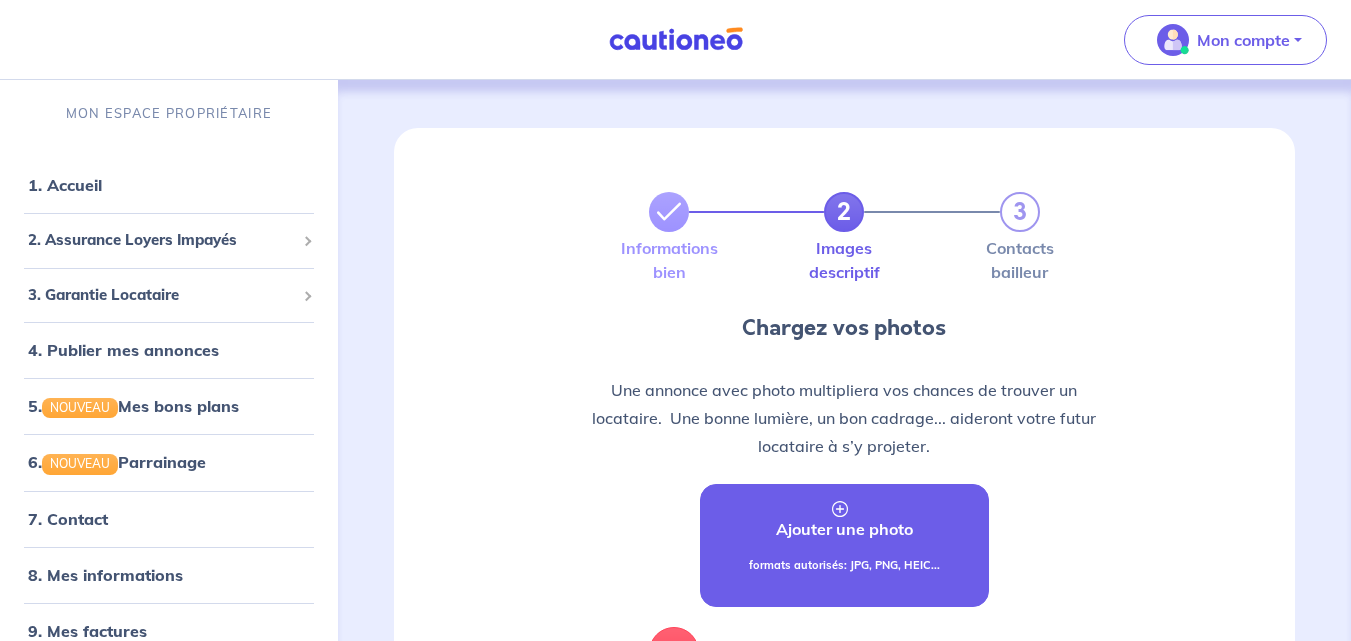 click on "Ajouter une photo" at bounding box center [844, 529] 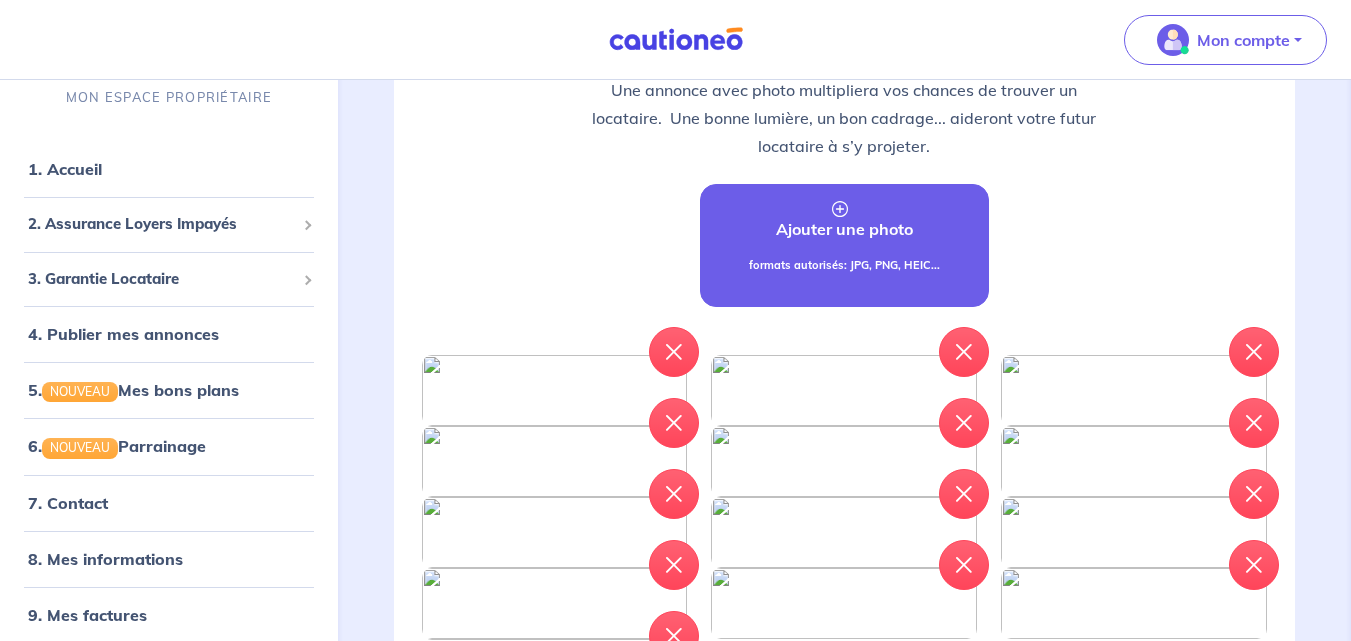 scroll, scrollTop: 400, scrollLeft: 0, axis: vertical 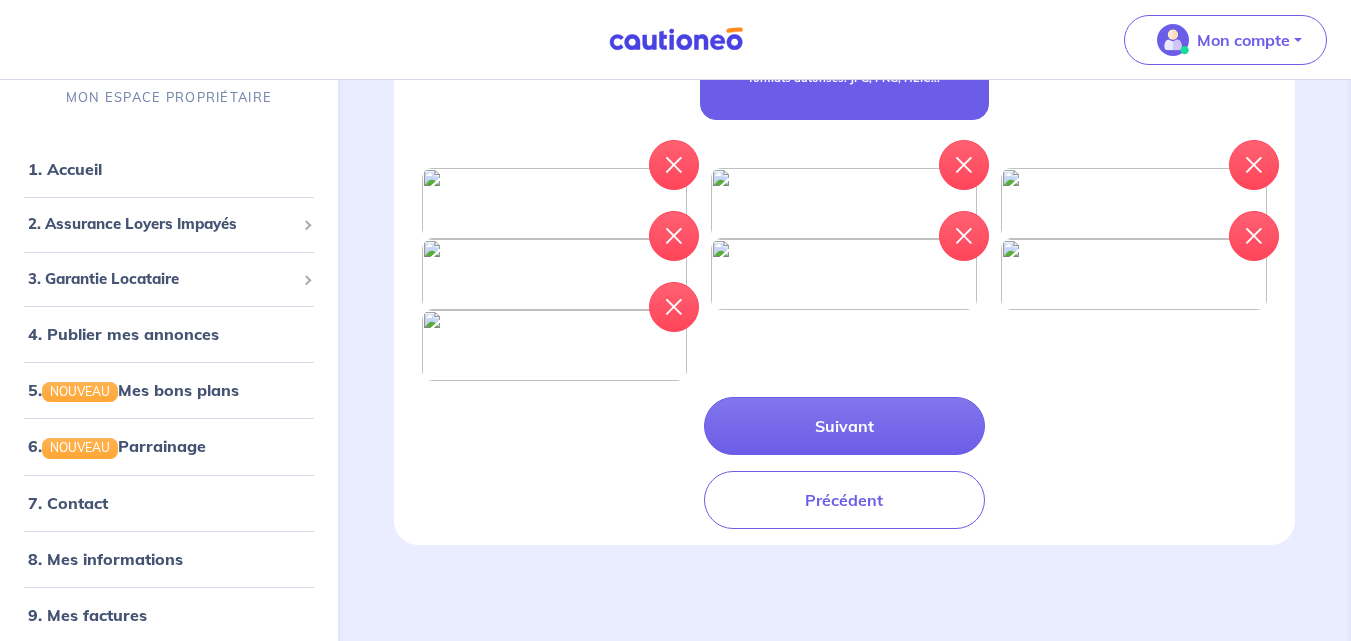 click at bounding box center (844, 226) 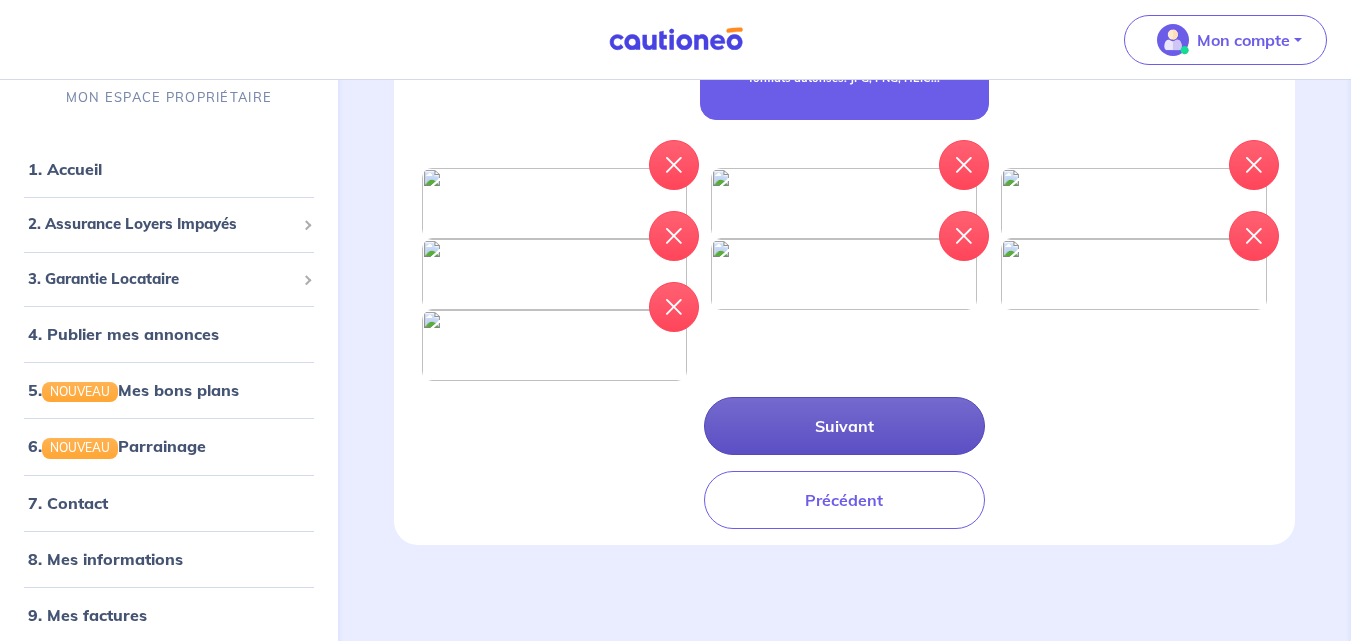 click on "Suivant" at bounding box center [845, 426] 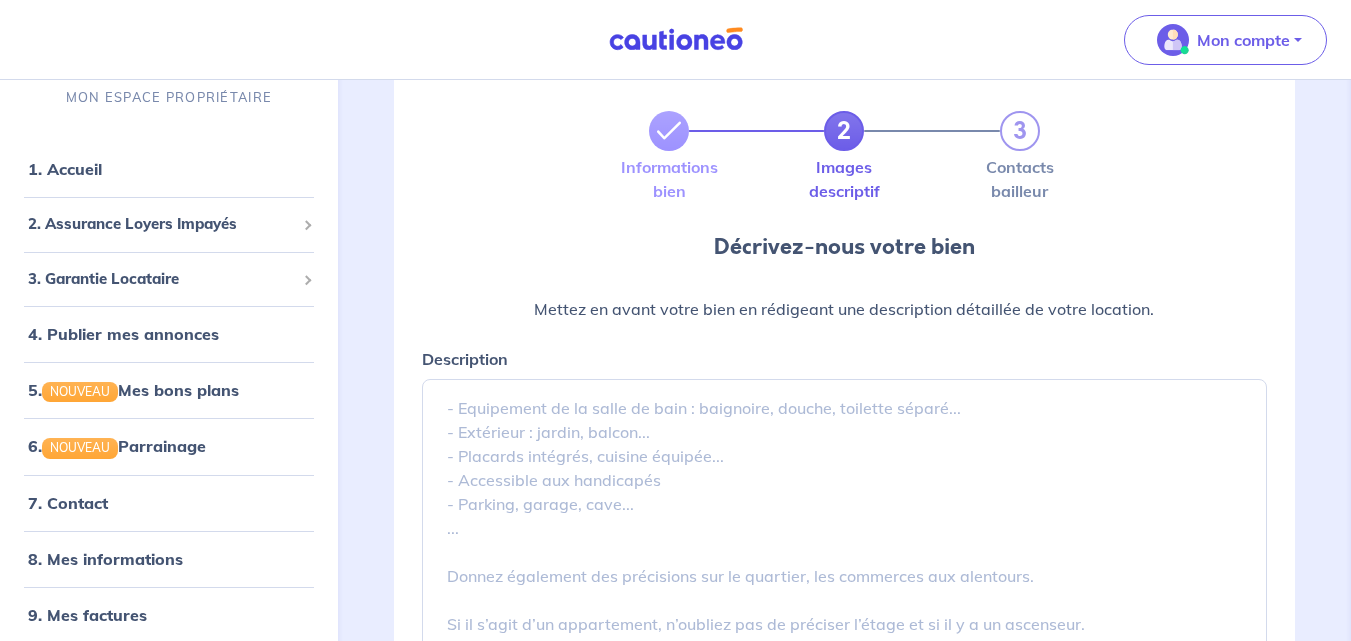 scroll, scrollTop: 0, scrollLeft: 0, axis: both 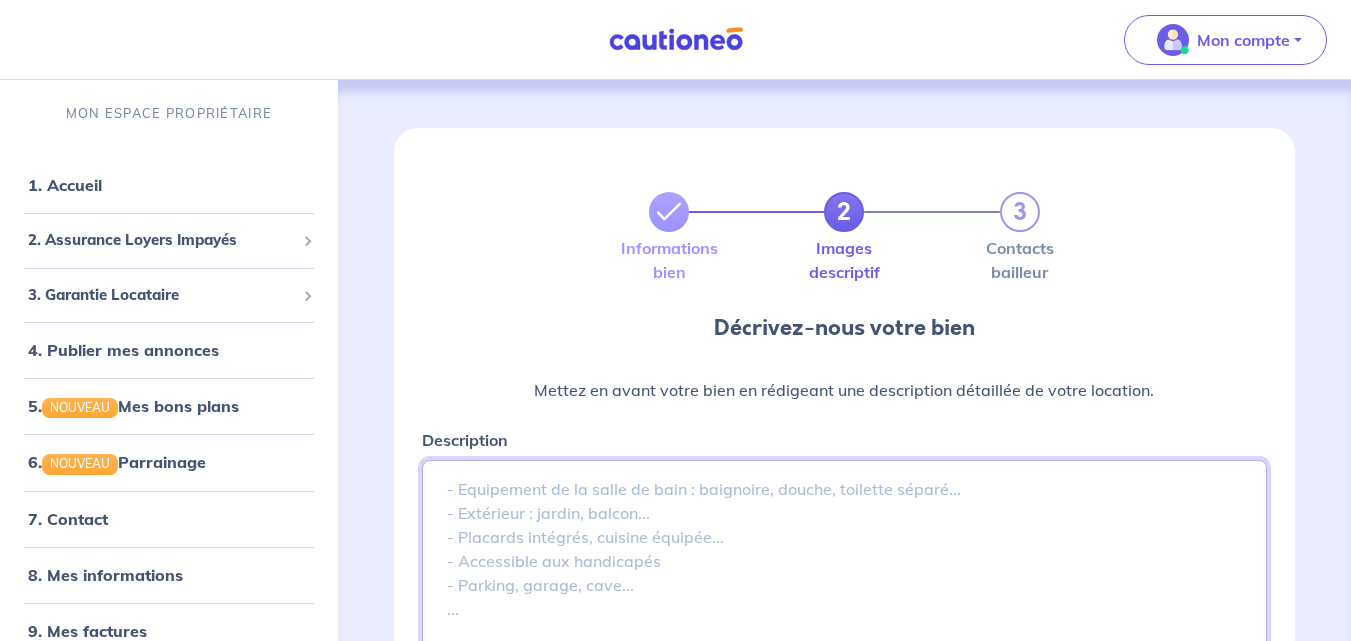 click on "Description" at bounding box center [844, 610] 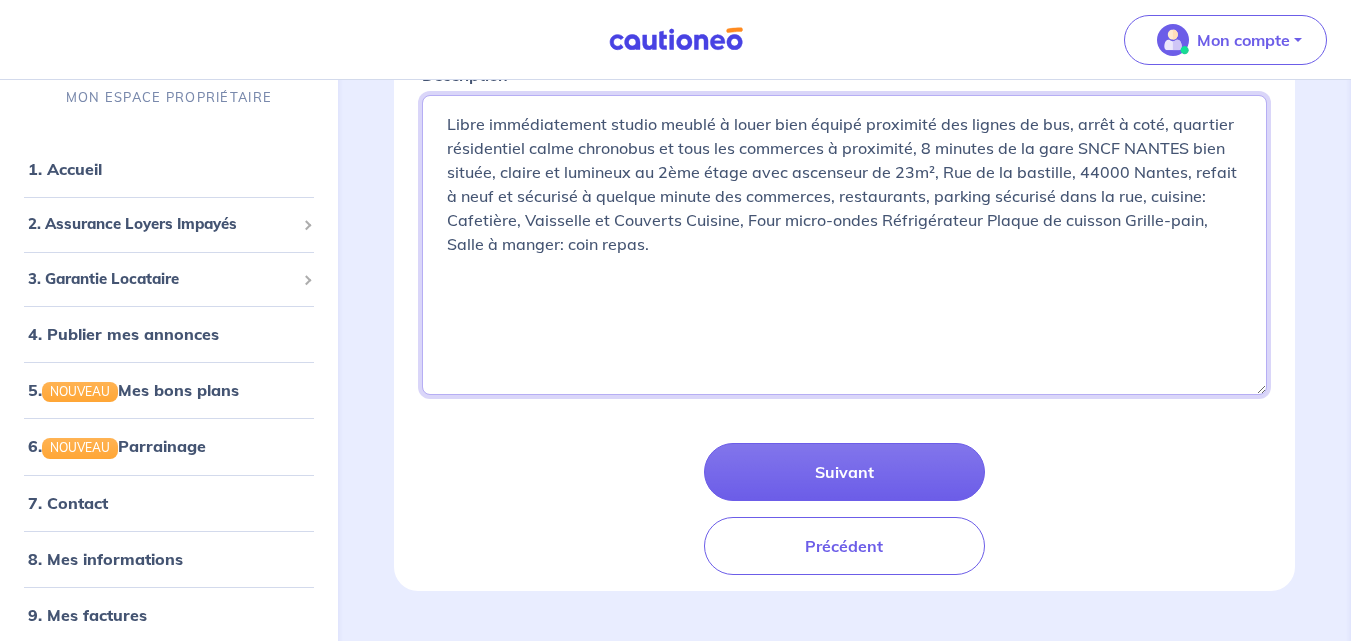 scroll, scrollTop: 400, scrollLeft: 0, axis: vertical 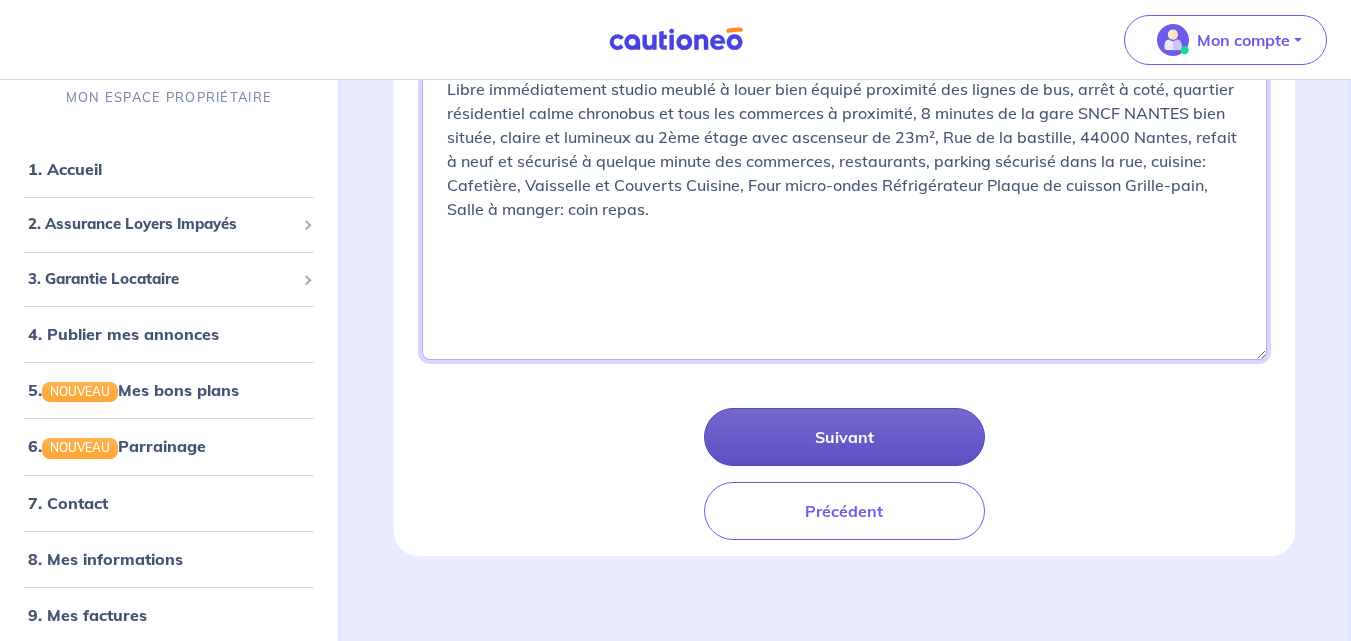 type on "Libre immédiatement studio meublé à louer bien équipé proximité des lignes de bus, arrêt à coté, quartier résidentiel calme chronobus et tous les commerces à proximité, 8 minutes de la gare SNCF NANTES bien située, claire et lumineux au 2ème étage avec ascenseur de 23m², Rue de la bastille, 44000 Nantes, refait à neuf et sécurisé à quelque minute des commerces, restaurants, parking sécurisé dans la rue, cuisine: Cafetière, Vaisselle et Couverts Cuisine, Four micro-ondes Réfrigérateur Plaque de cuisson Grille-pain, Salle à manger: coin repas." 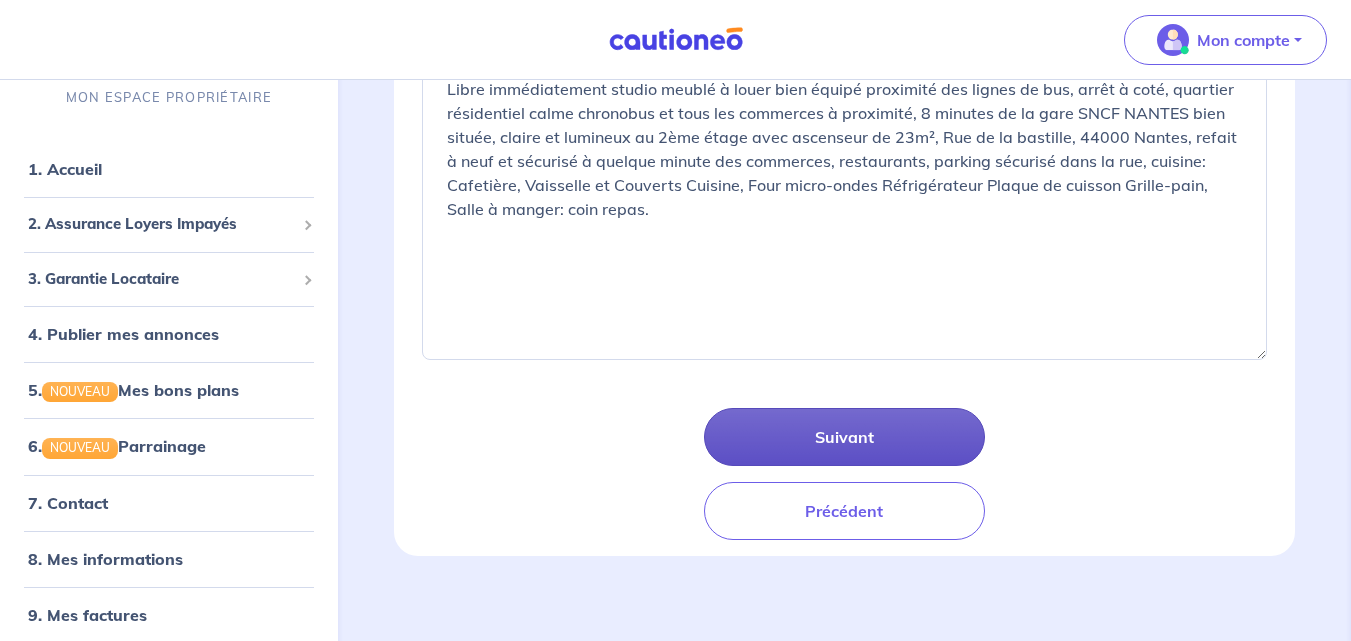 click on "Suivant" at bounding box center [845, 437] 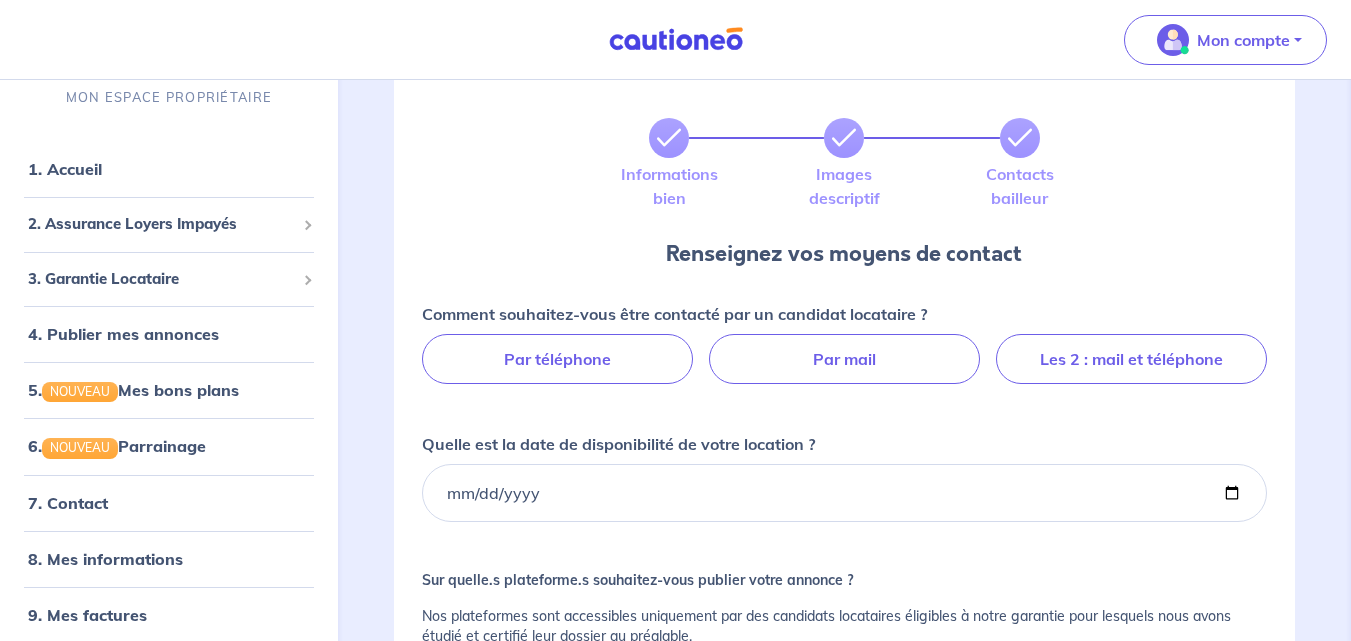scroll, scrollTop: 0, scrollLeft: 0, axis: both 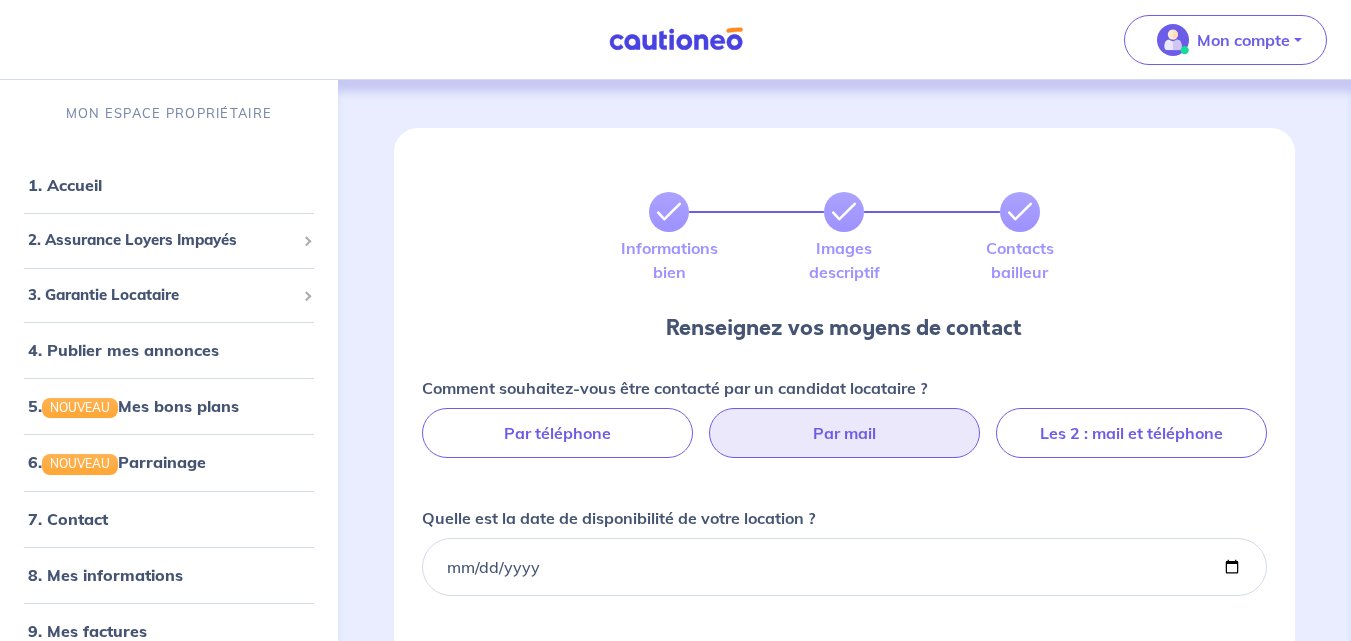 click on "Par mail" at bounding box center [844, 433] 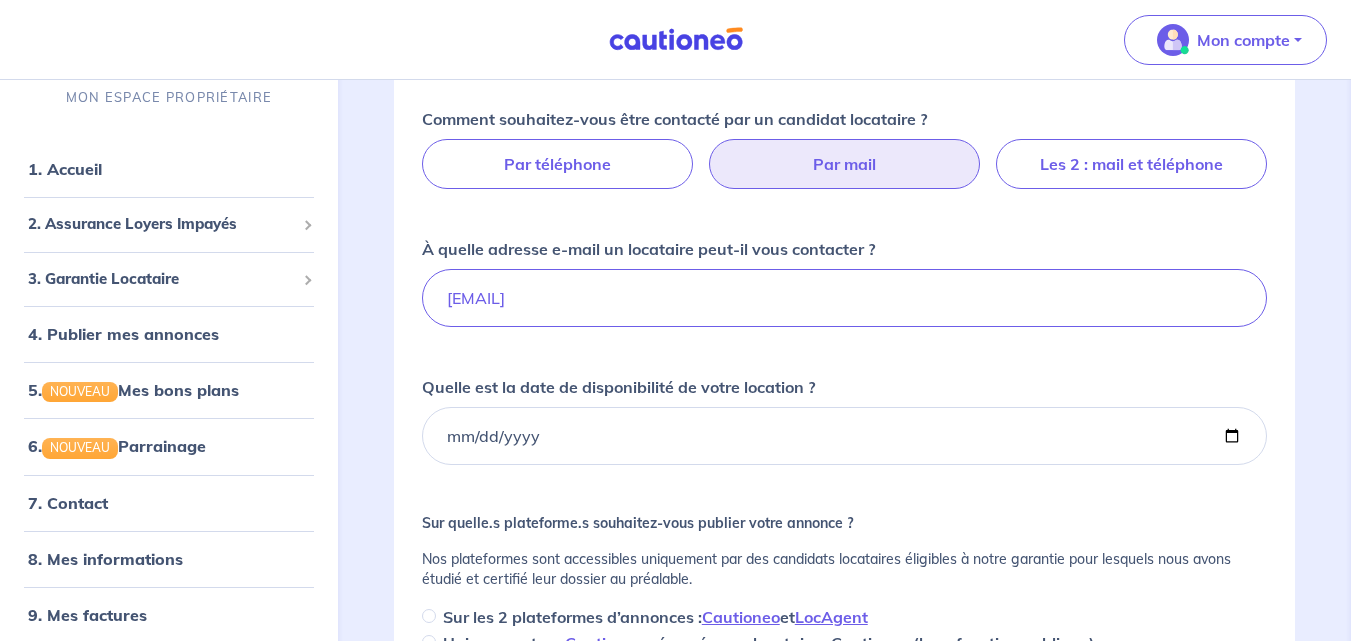 scroll, scrollTop: 300, scrollLeft: 0, axis: vertical 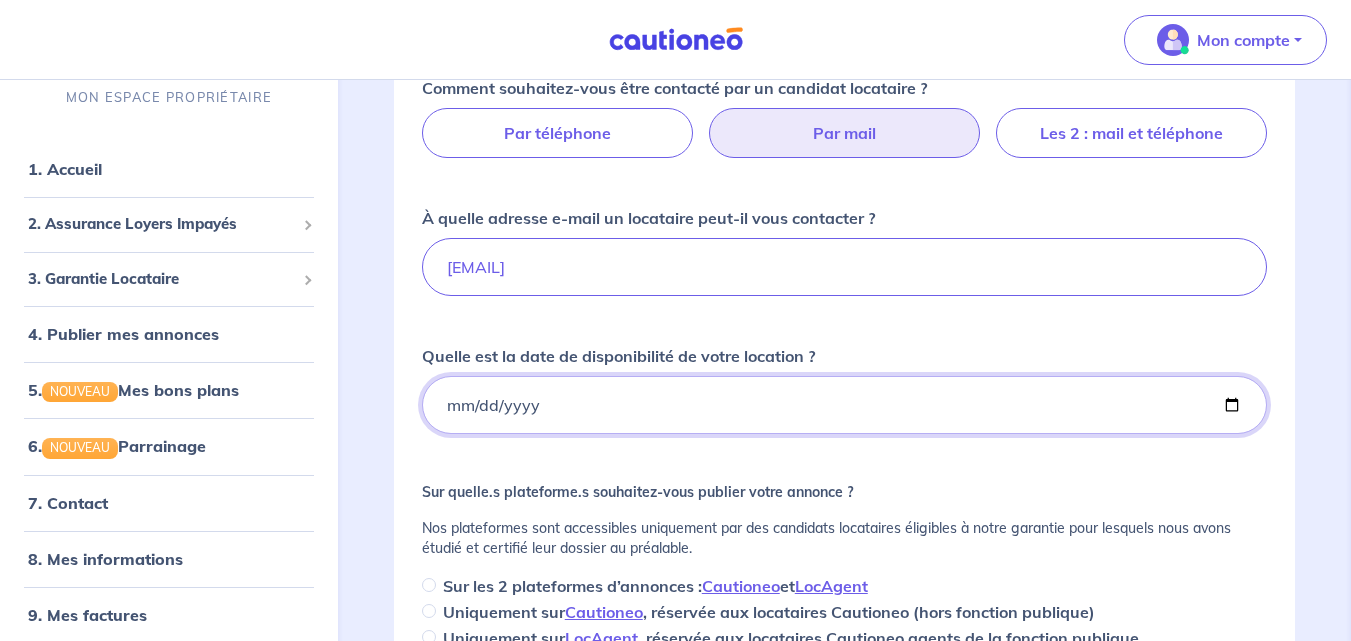 click on "Quelle est la date de disponibilité de votre location ?" at bounding box center [844, 405] 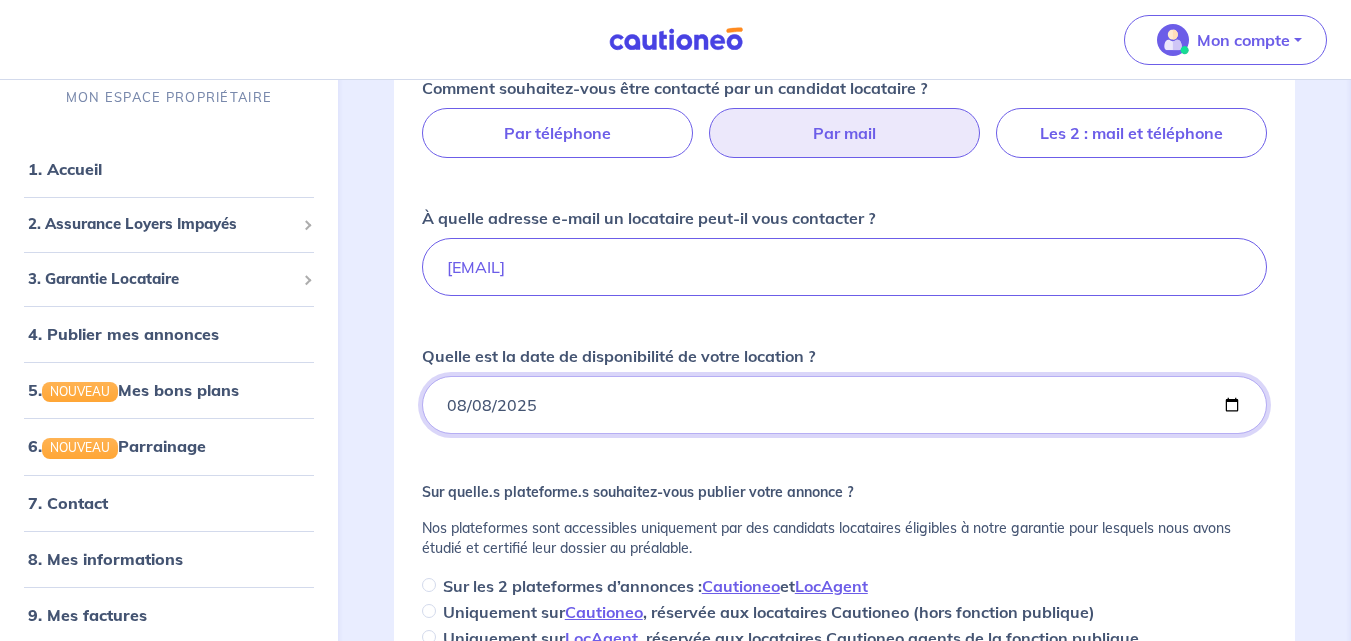 type on "2025-08-08" 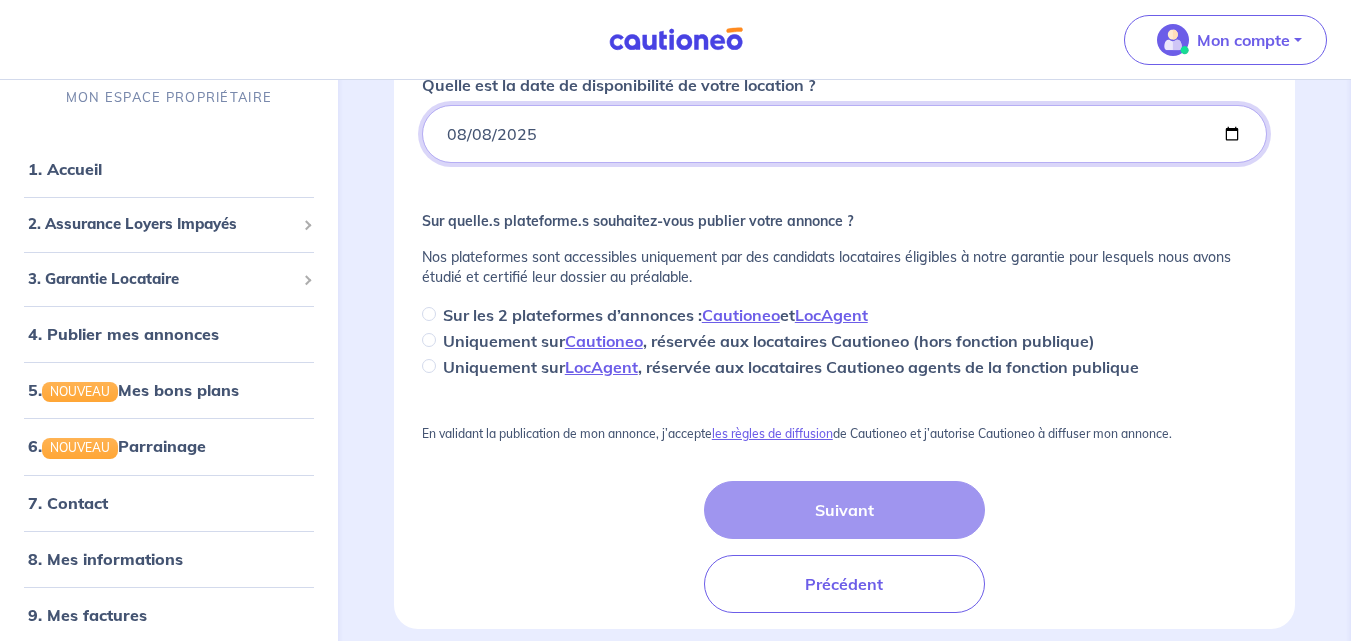 scroll, scrollTop: 600, scrollLeft: 0, axis: vertical 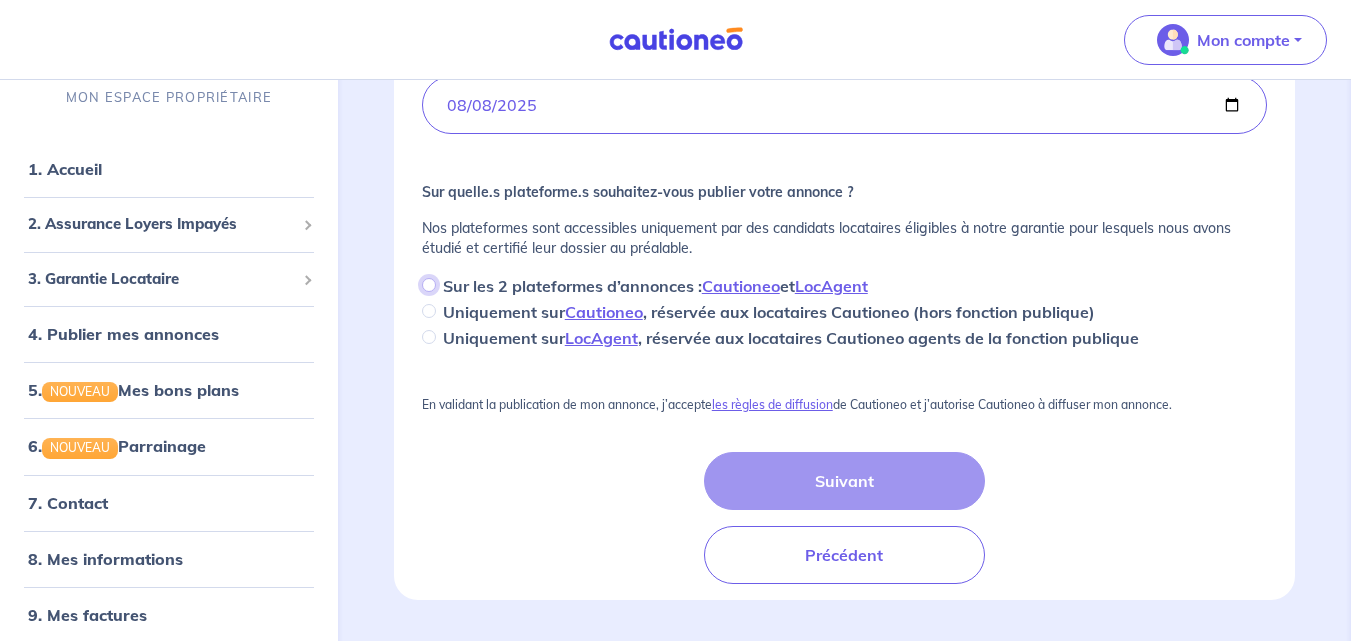 click on "Sur les 2 plateformes d’annonces :  Cautioneo  et  LocAgent" at bounding box center (429, 285) 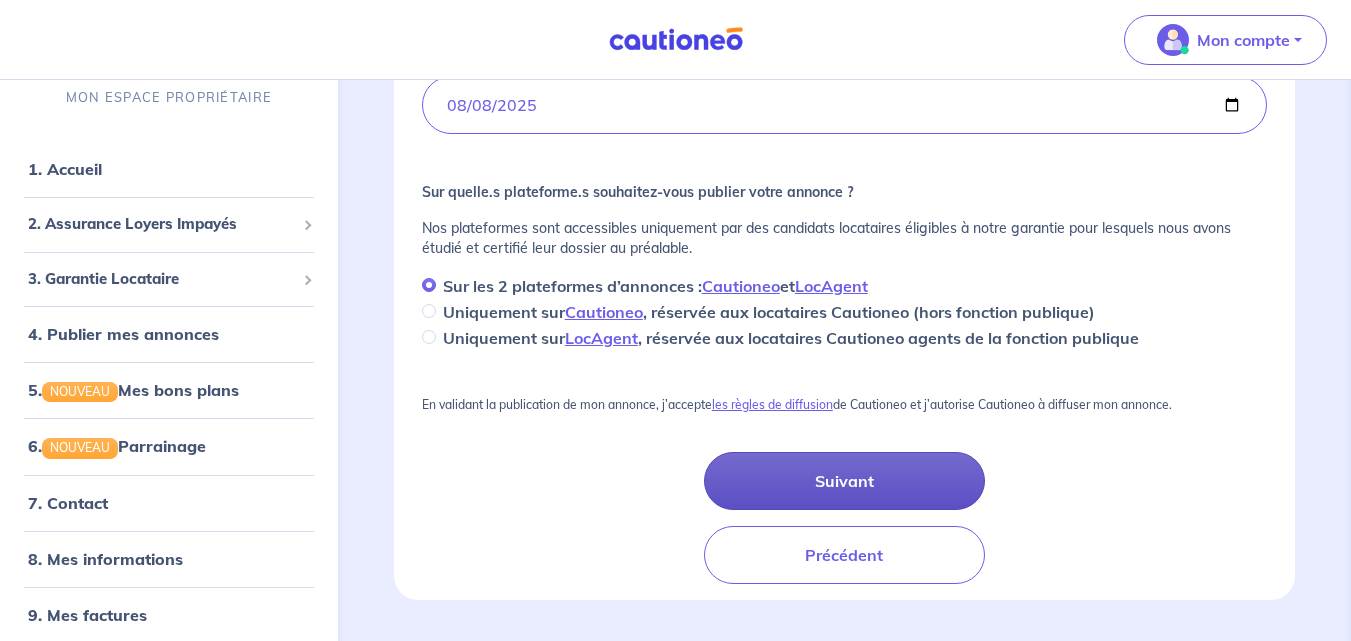 click on "Suivant" at bounding box center (845, 481) 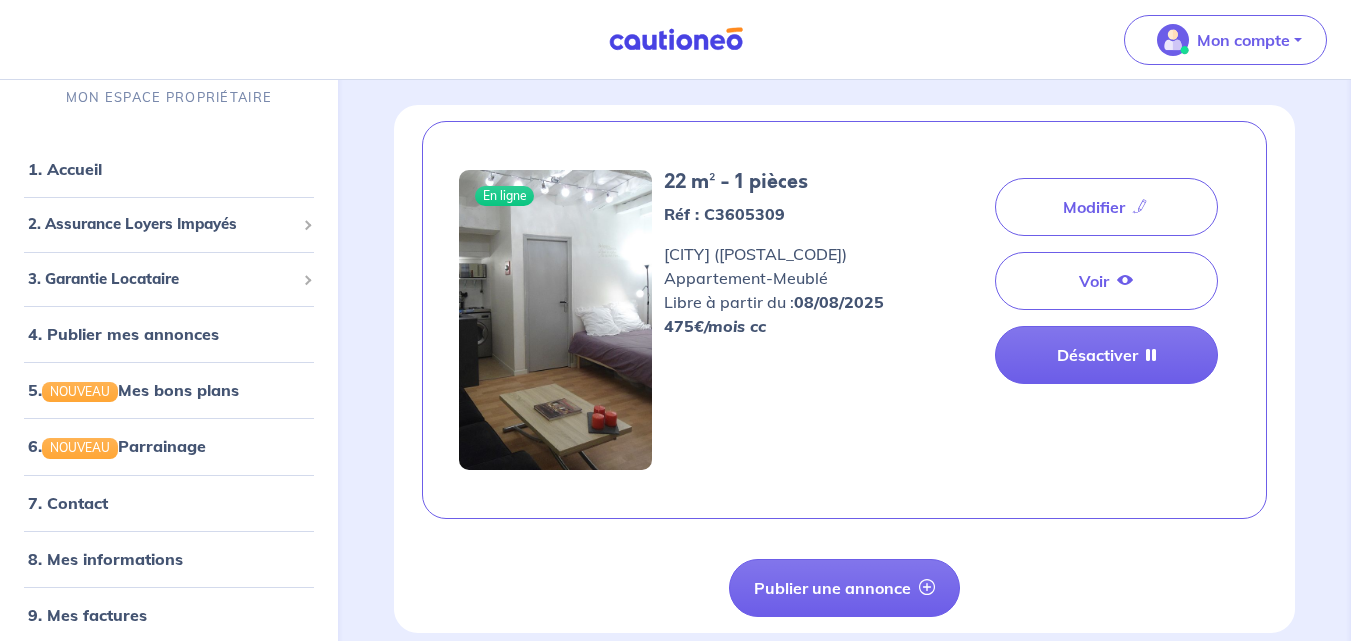 scroll, scrollTop: 0, scrollLeft: 0, axis: both 